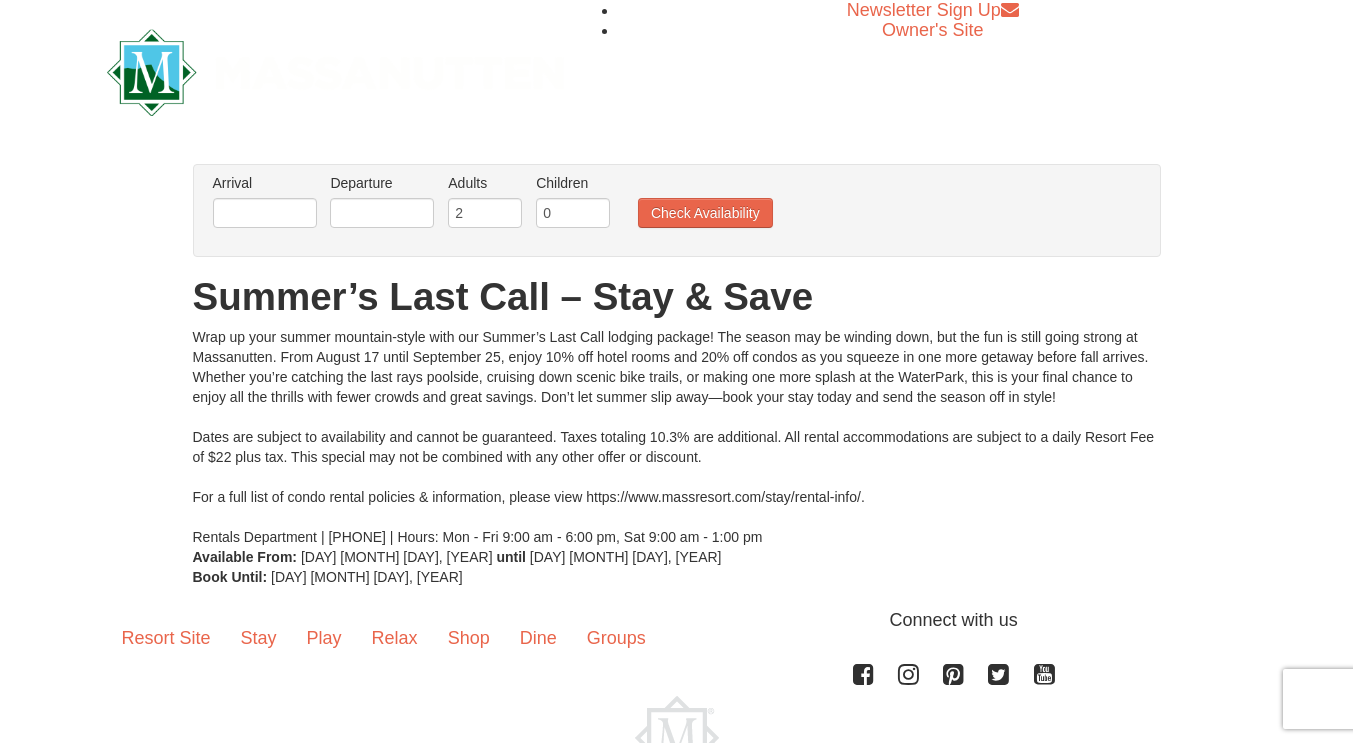 scroll, scrollTop: 0, scrollLeft: 0, axis: both 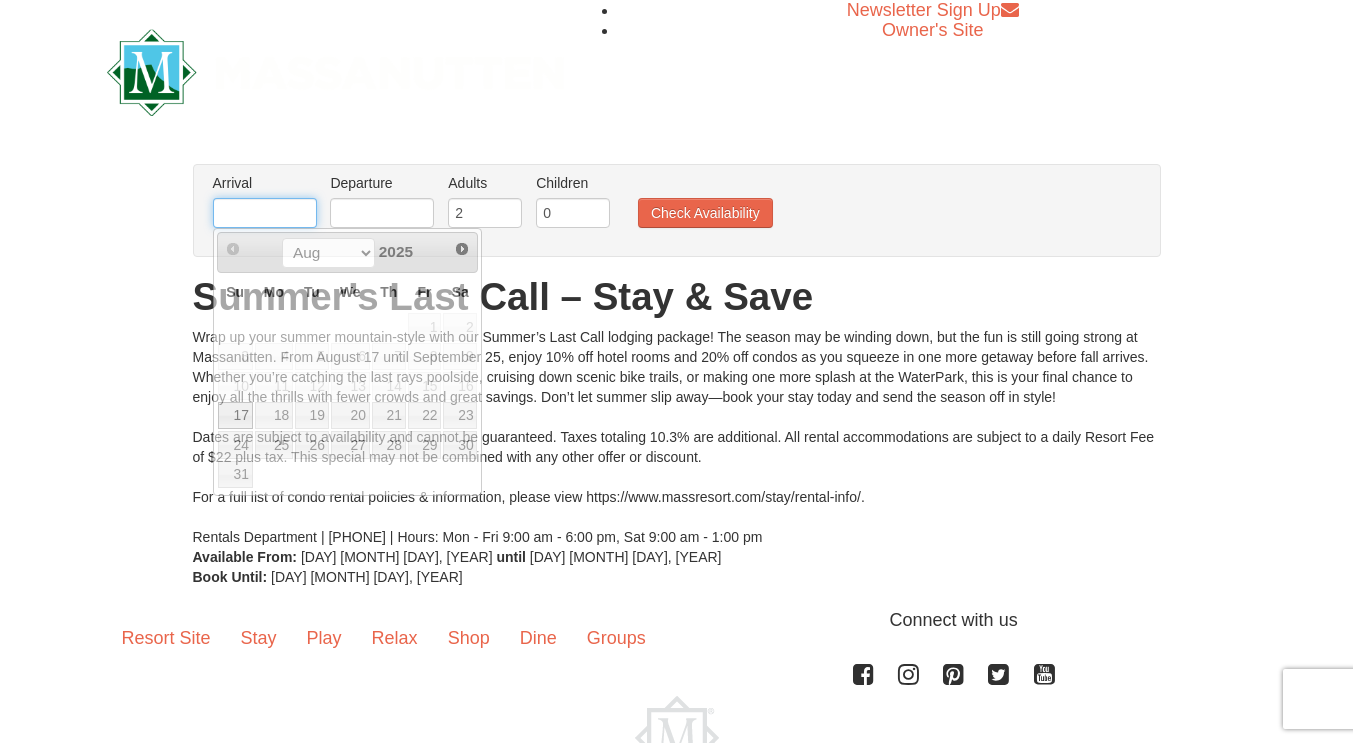 click at bounding box center [265, 213] 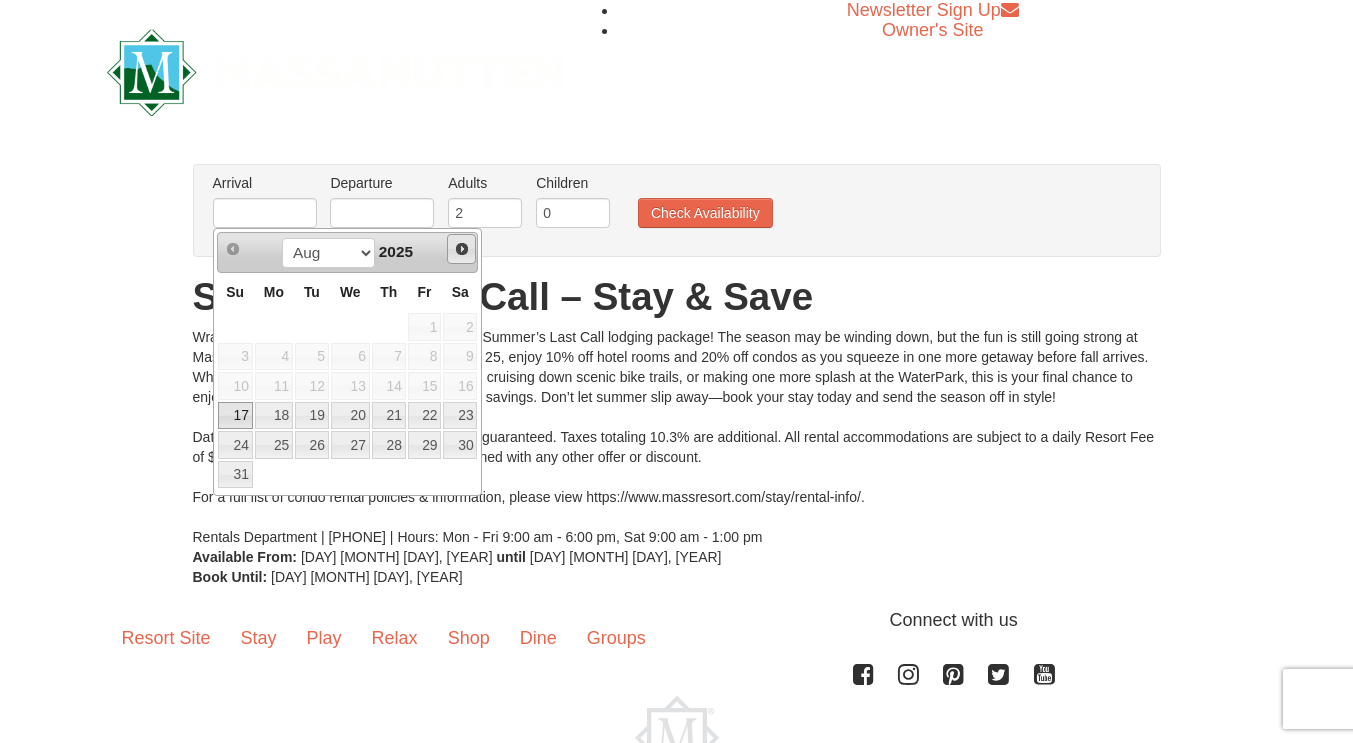 click on "Next" at bounding box center (462, 249) 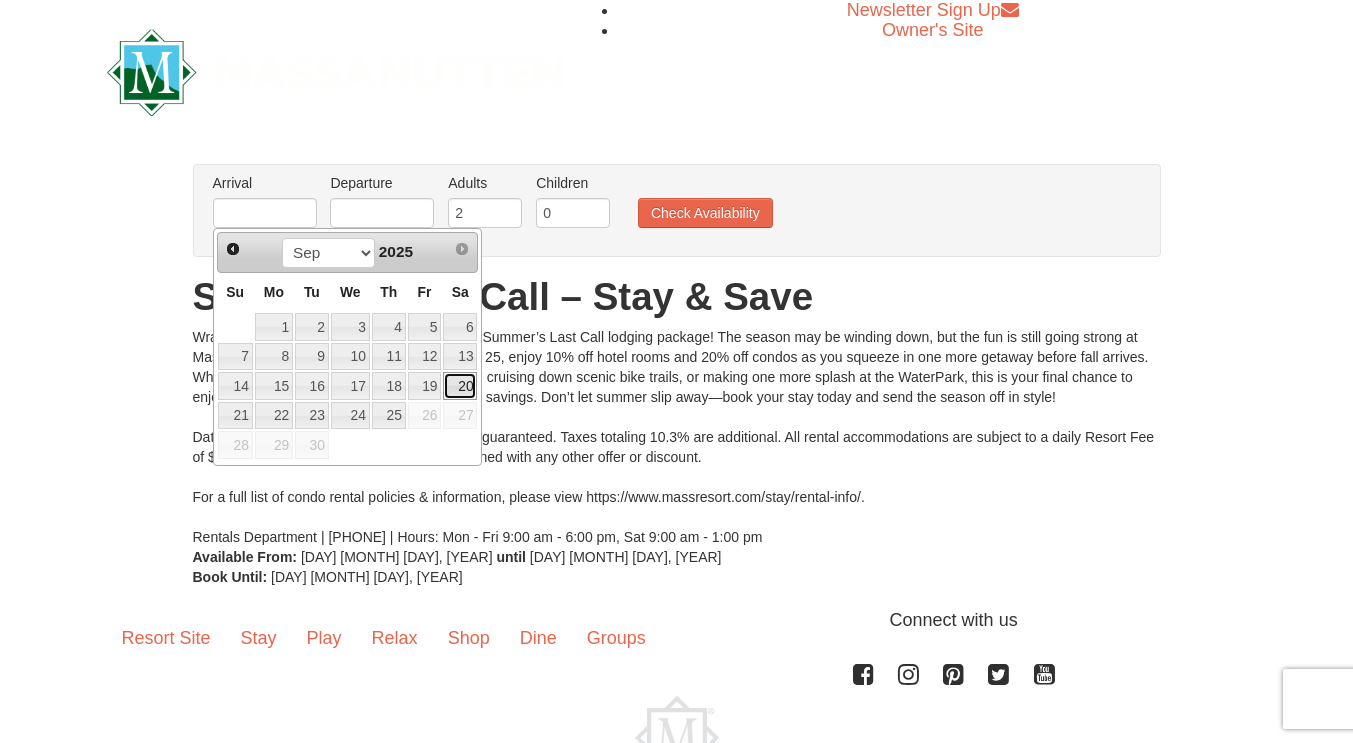 click on "20" at bounding box center (460, 386) 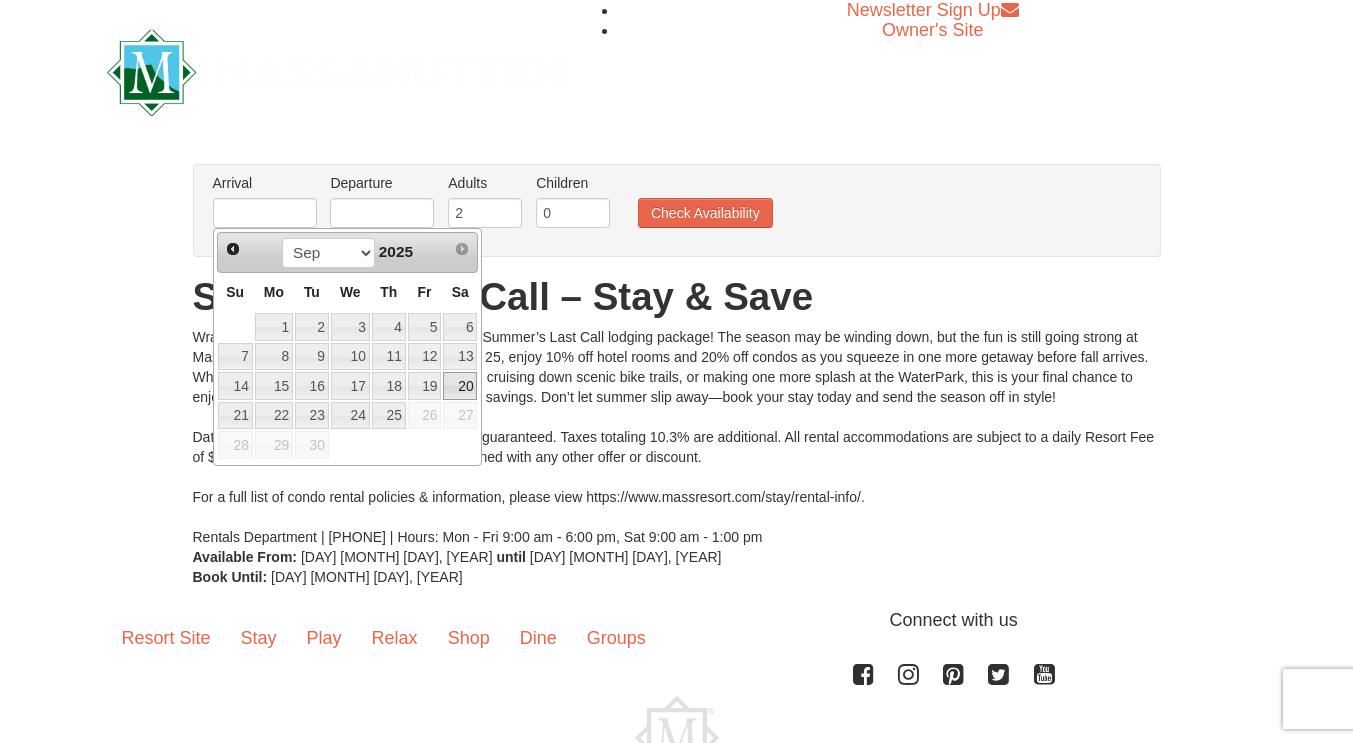 type on "09/20/2025" 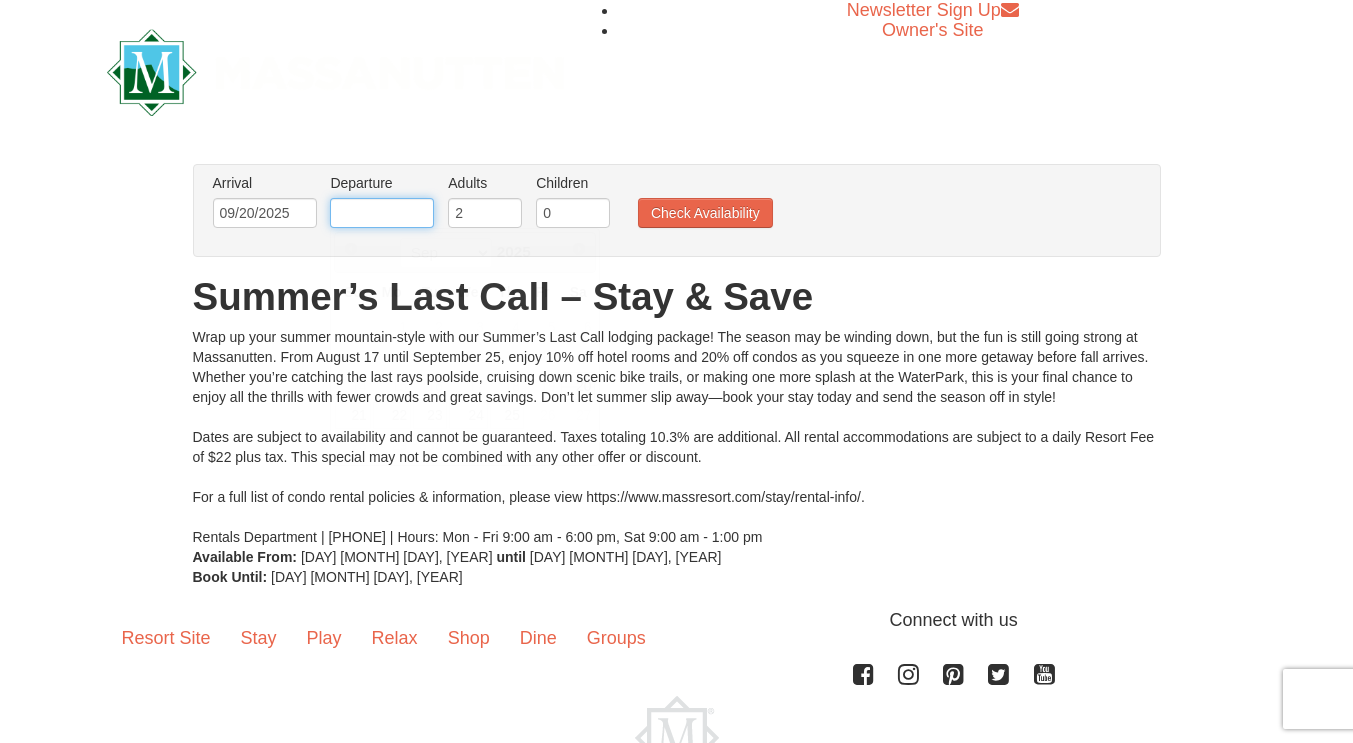 click at bounding box center (382, 213) 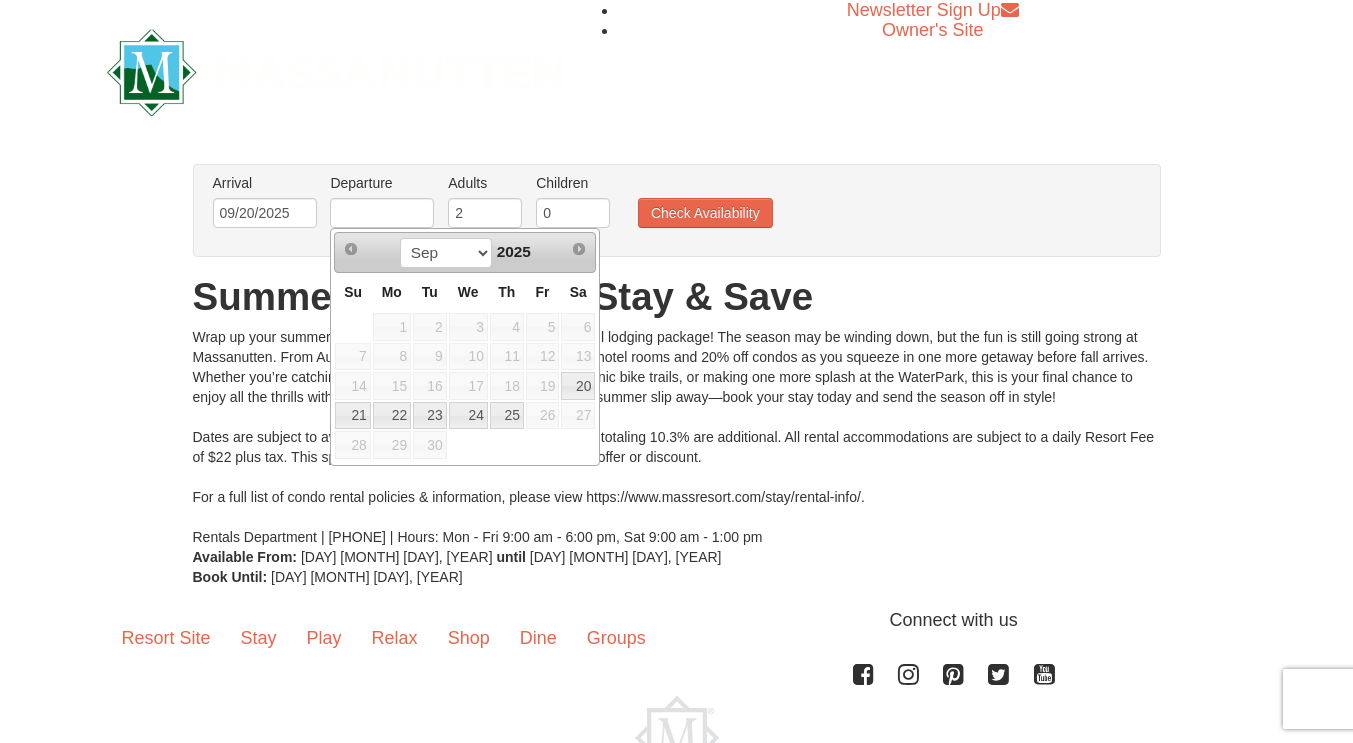 click on "26" at bounding box center [543, 416] 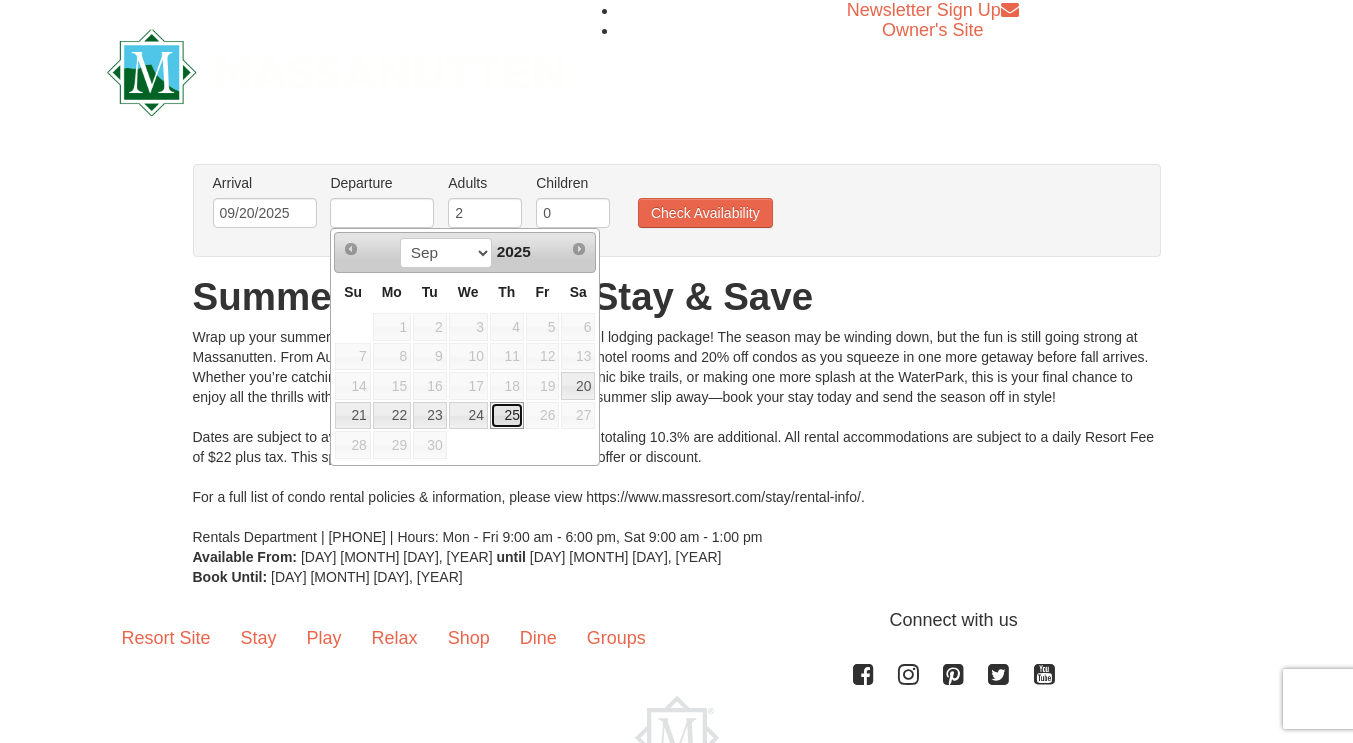 click on "25" at bounding box center [507, 416] 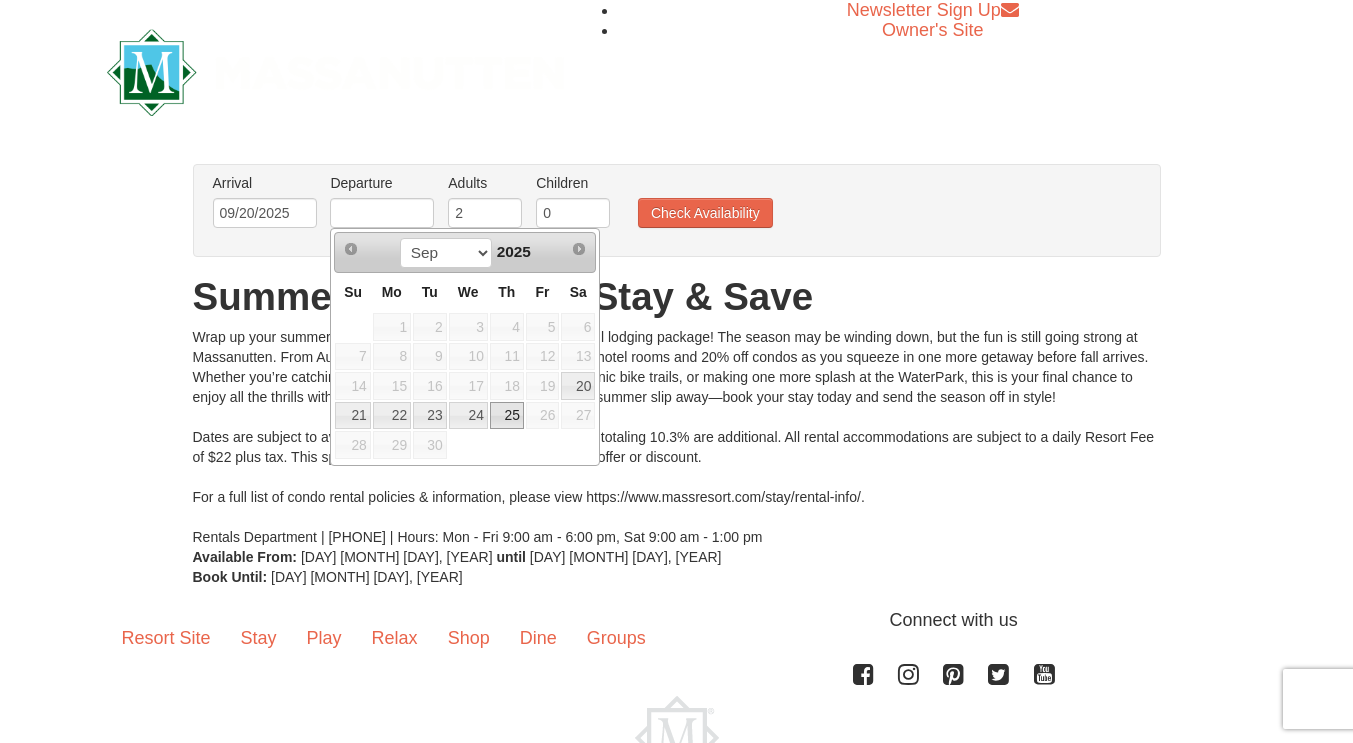 type on "[MM]/[DD]/[YYYY]" 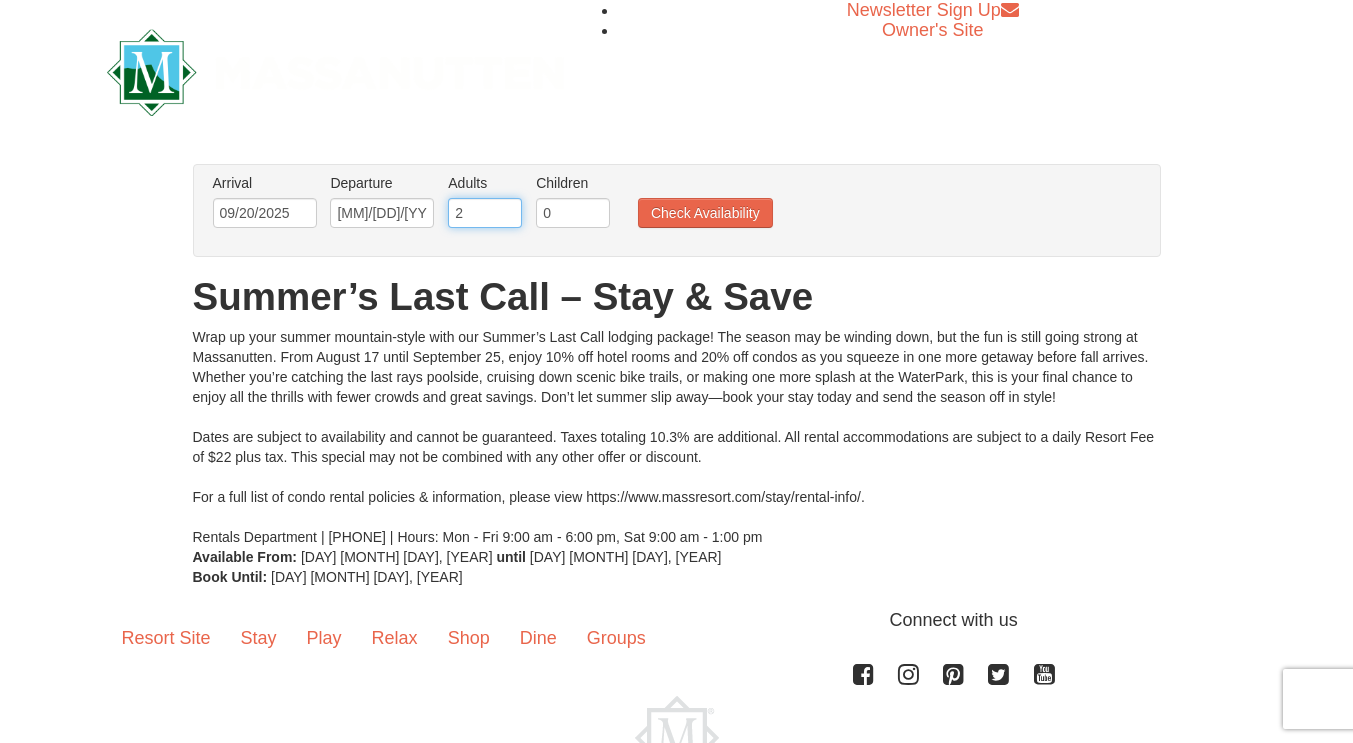 drag, startPoint x: 484, startPoint y: 209, endPoint x: 344, endPoint y: 221, distance: 140.51335 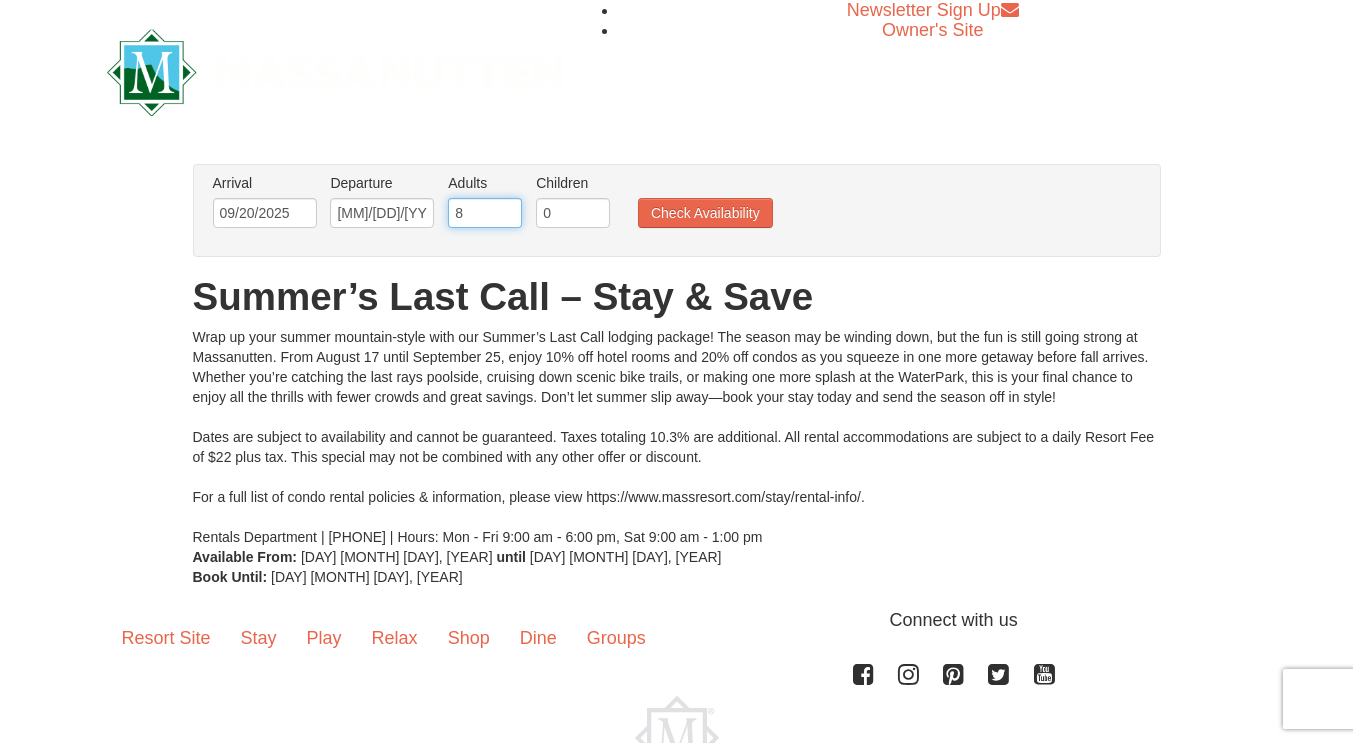 type on "8" 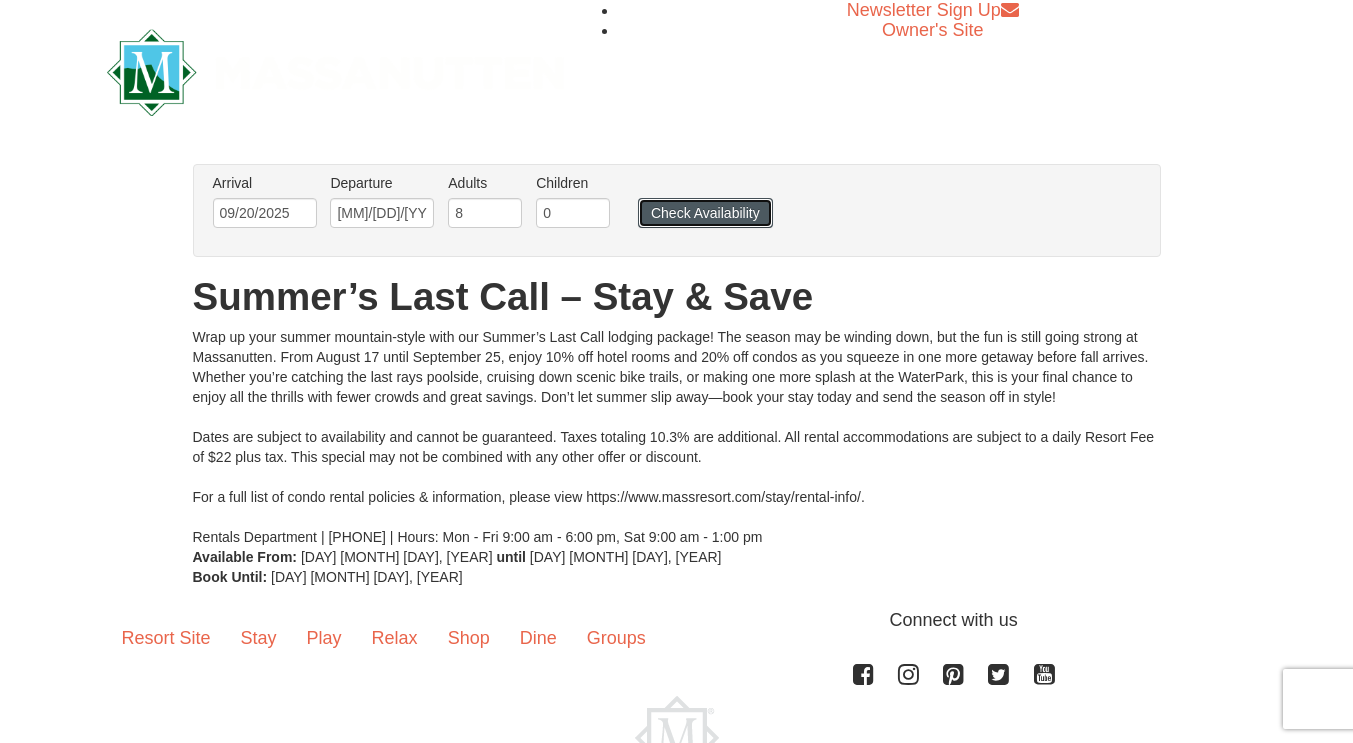 click on "Check Availability" at bounding box center [705, 213] 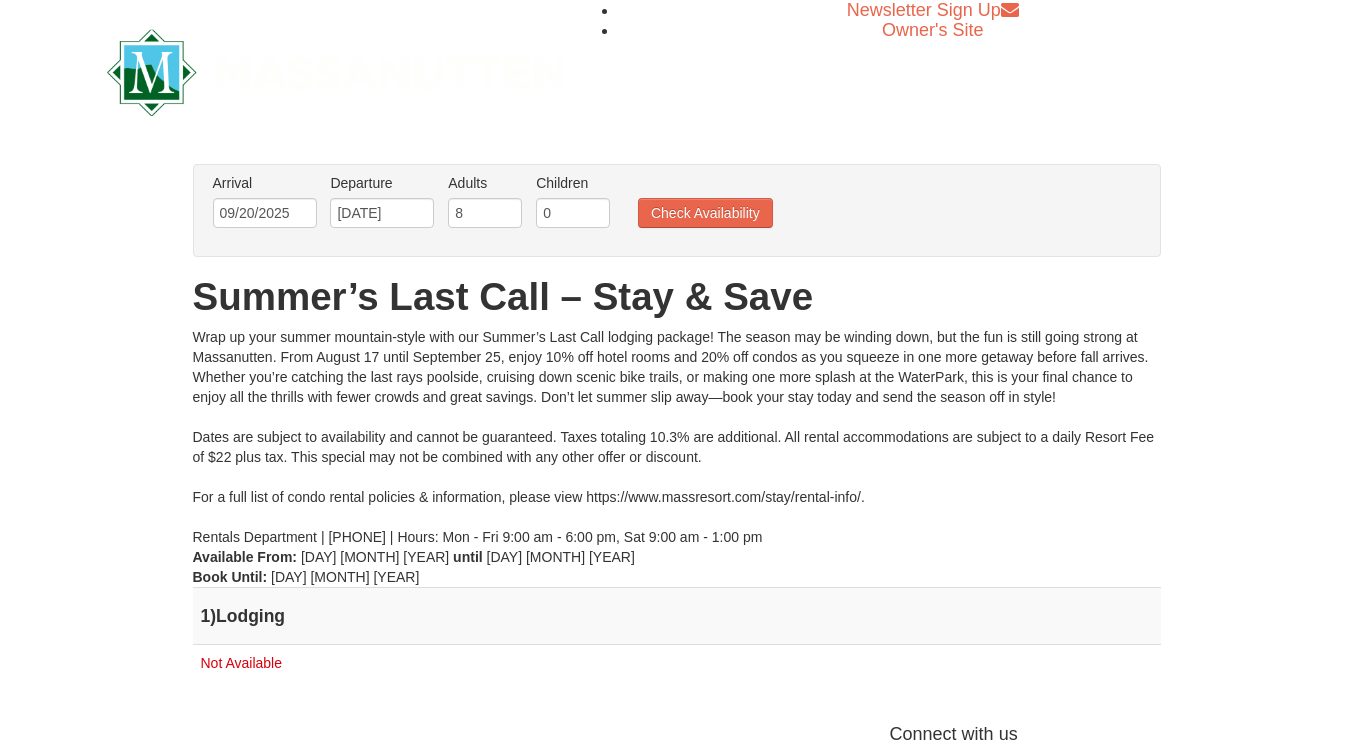 scroll, scrollTop: 0, scrollLeft: 0, axis: both 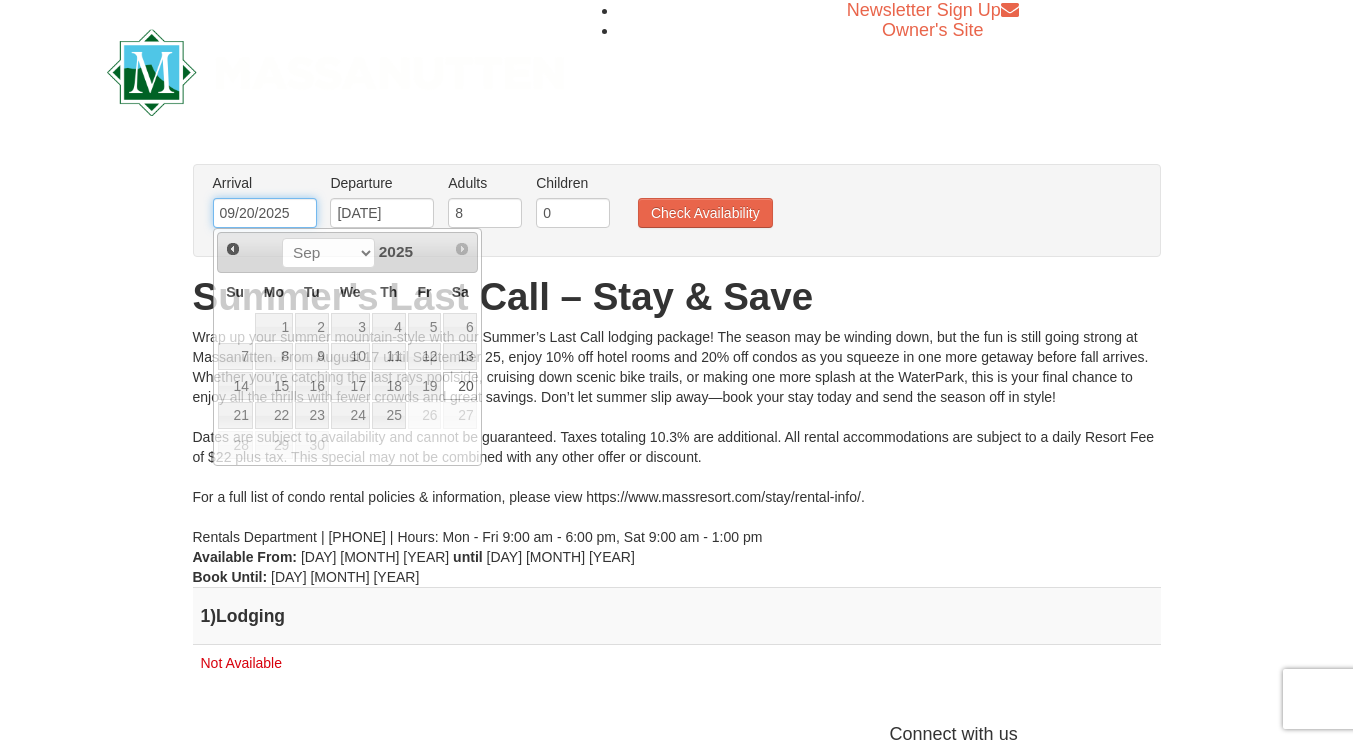 click on "09/20/2025" at bounding box center [265, 213] 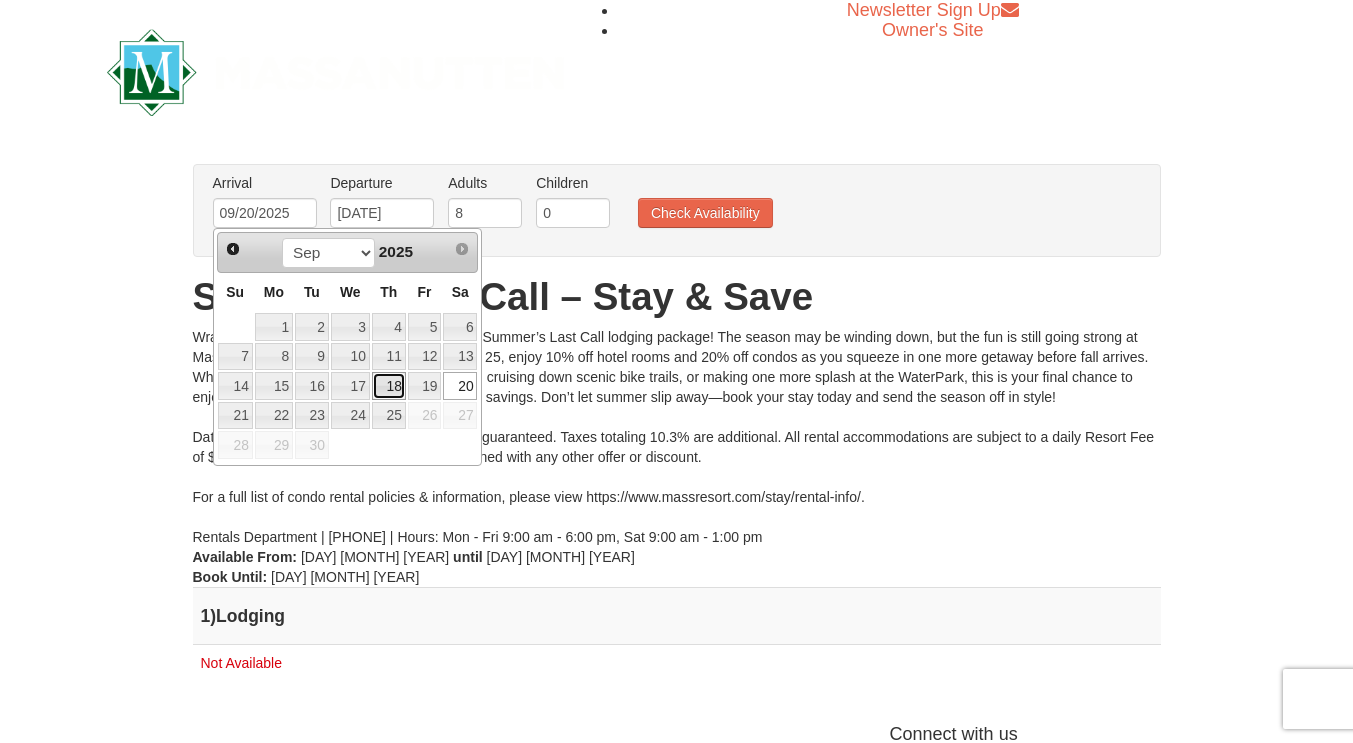 click on "18" at bounding box center (389, 386) 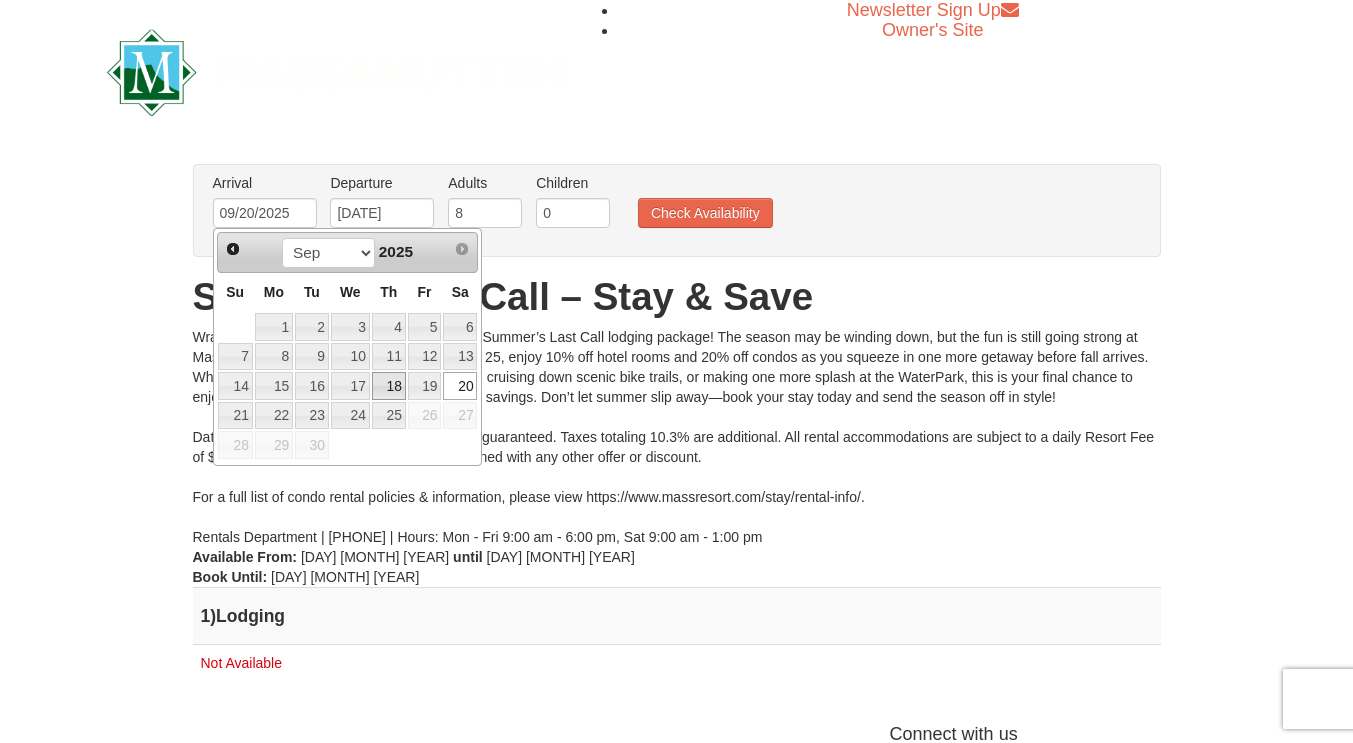 type on "09/18/2025" 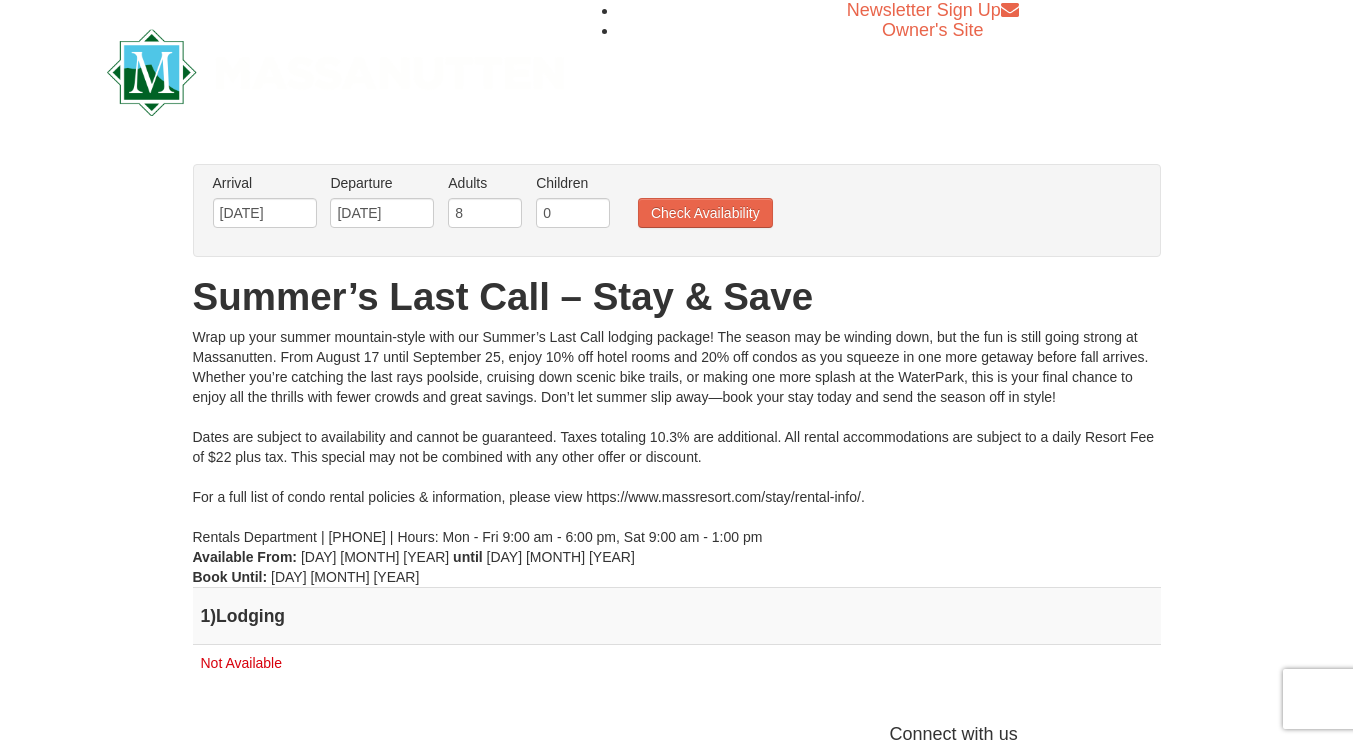 click on "From:
To:
Adults:
8
Children:
0
Change
Arrival Please format dates MM/DD/YYYY Please format dates MM/DD/YYYY
09/18/2025
Departure Please format dates MM/DD/YYYY Please format dates MM/DD/YYYY
09/25/2025
Adults Please format dates MM/DD/YYYY
8
Children 0" at bounding box center [677, 432] 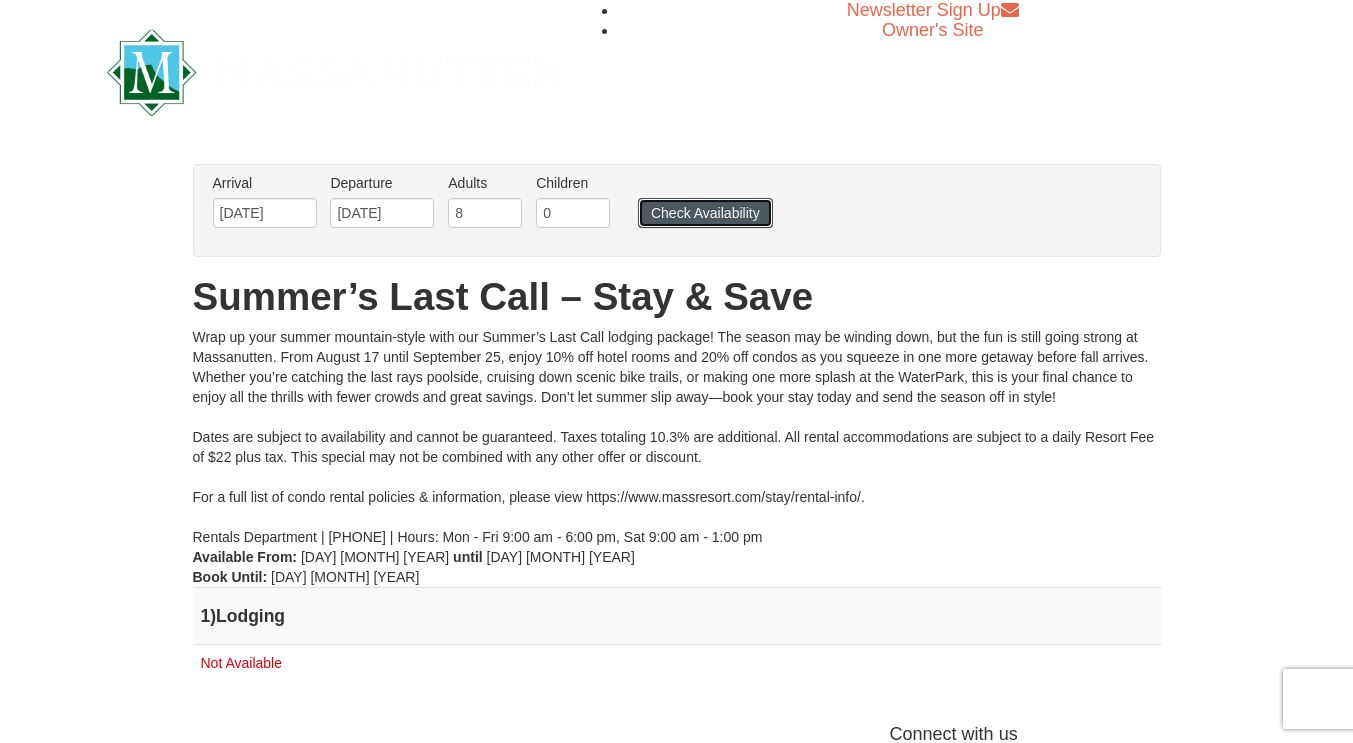click on "Check Availability" at bounding box center [705, 213] 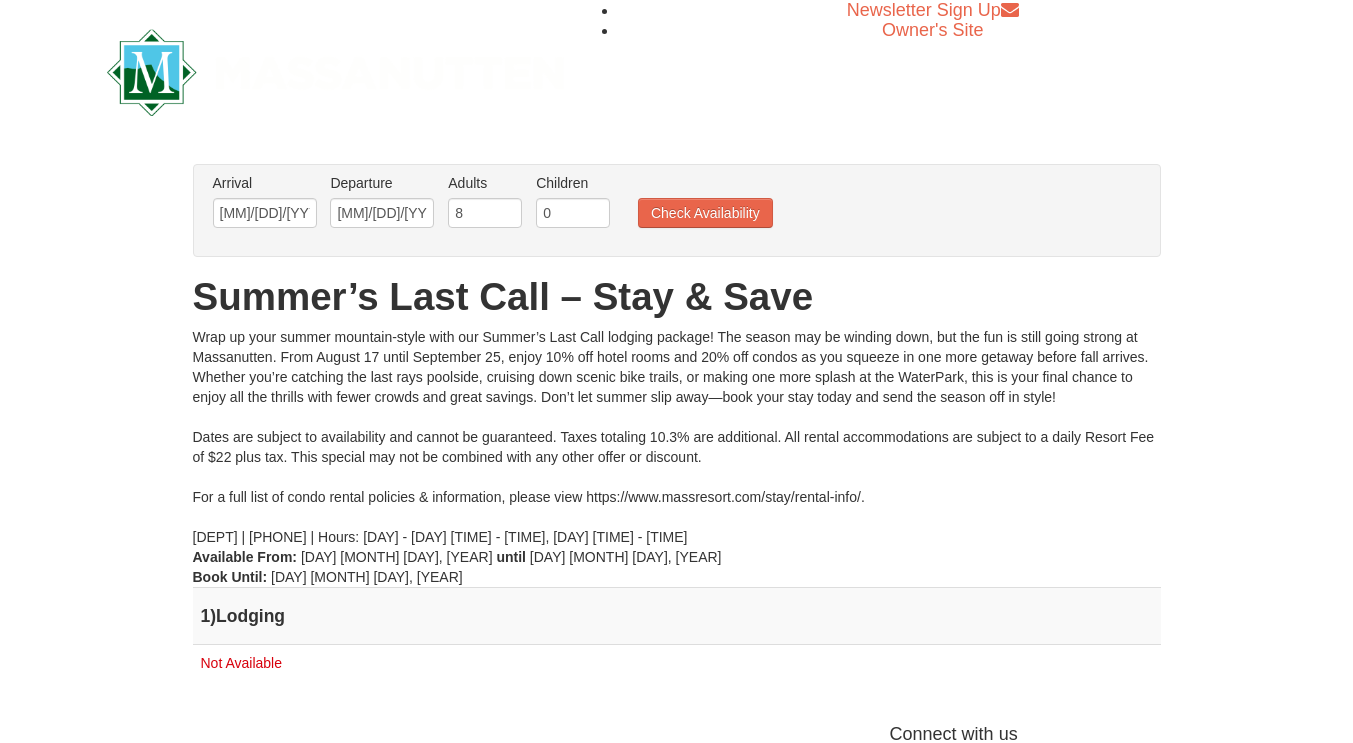 scroll, scrollTop: 0, scrollLeft: 0, axis: both 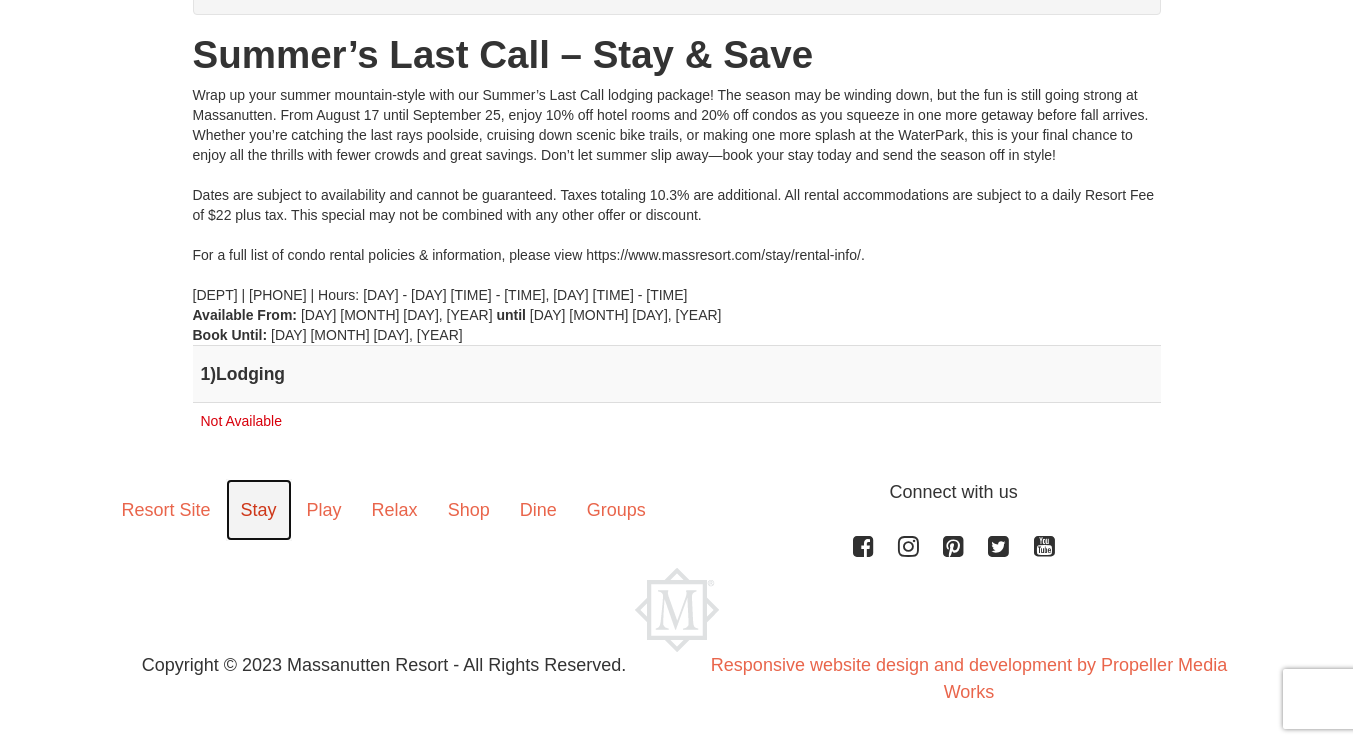 click on "Stay" at bounding box center (259, 510) 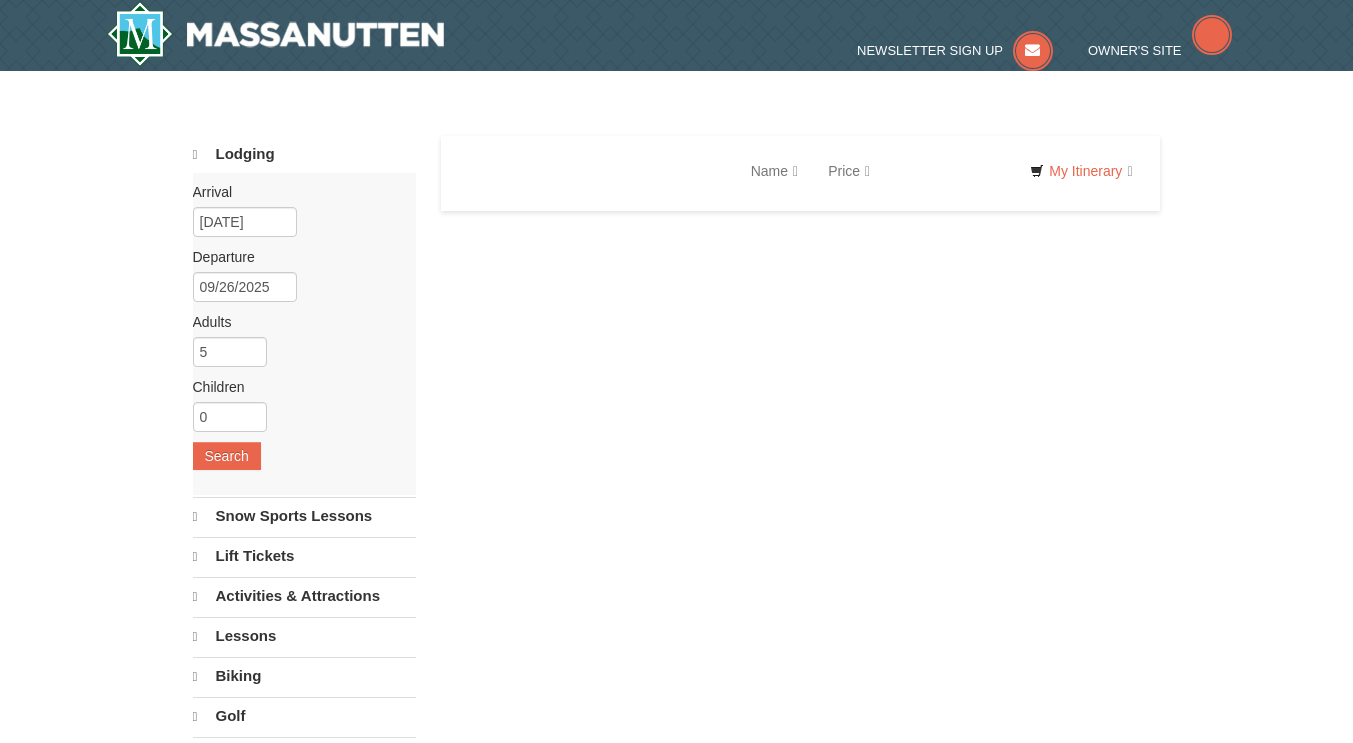 scroll, scrollTop: 0, scrollLeft: 0, axis: both 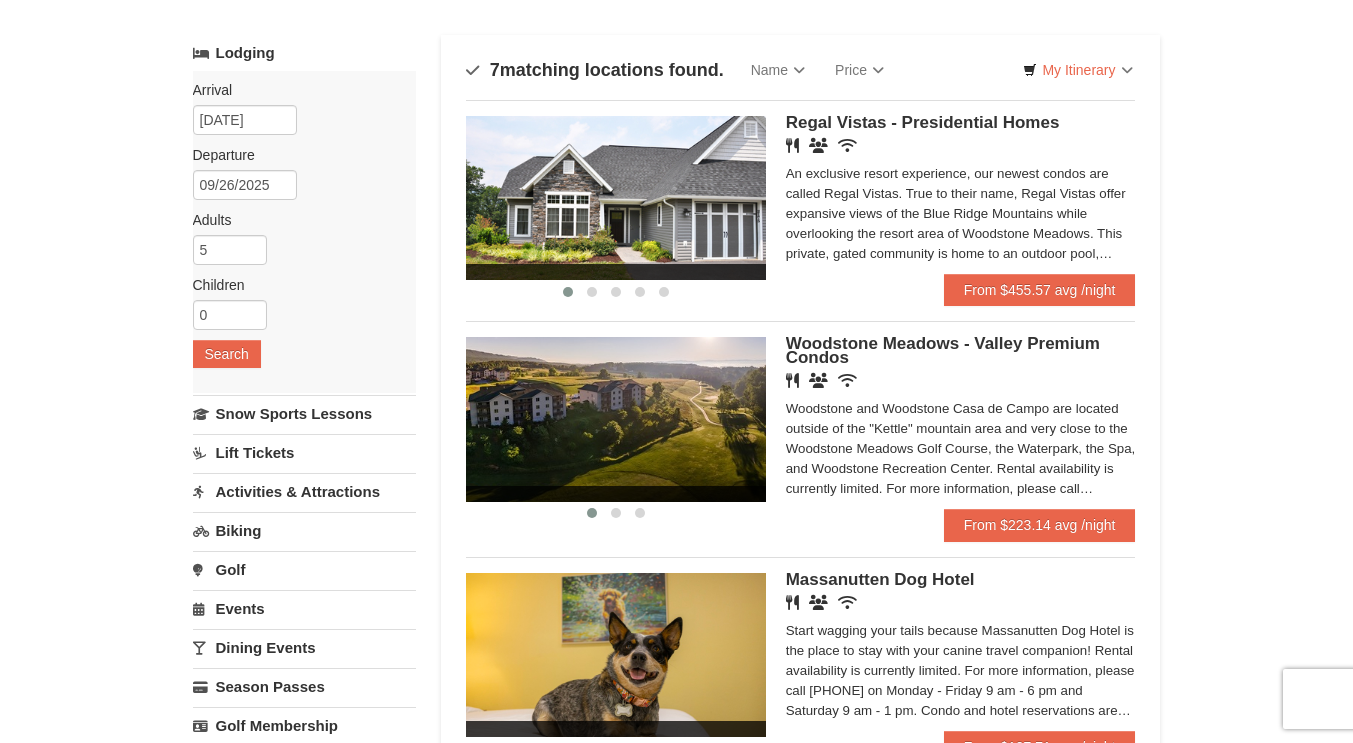 click on "Woodstone Meadows - Valley Premium Condos" at bounding box center [943, 350] 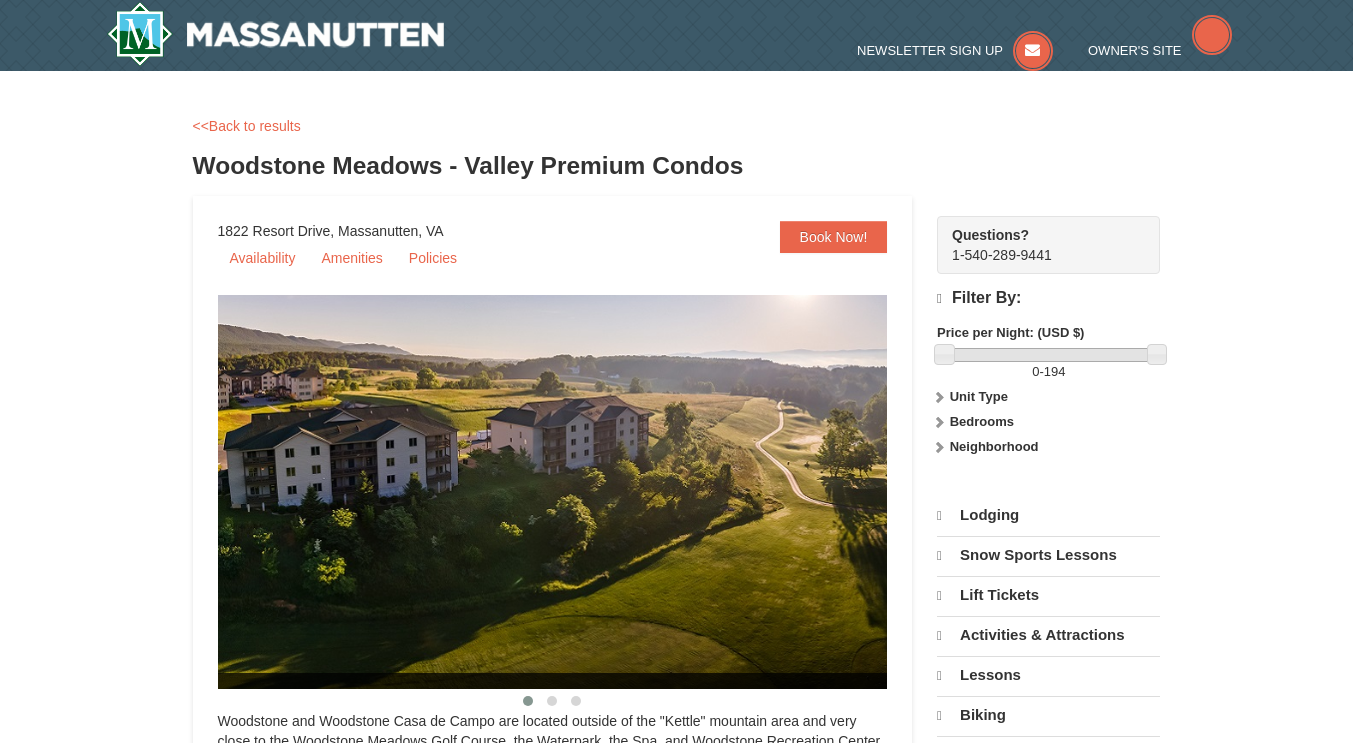 scroll, scrollTop: 0, scrollLeft: 0, axis: both 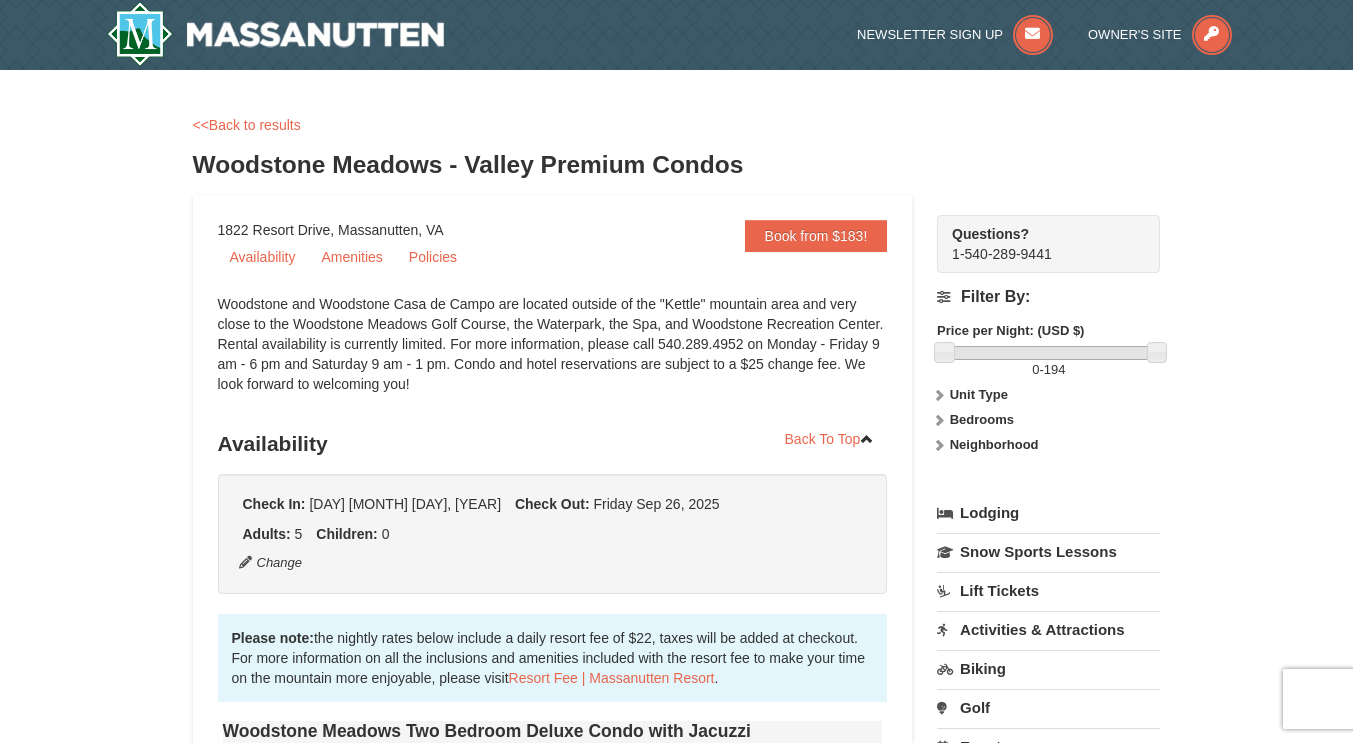 click at bounding box center [939, 420] 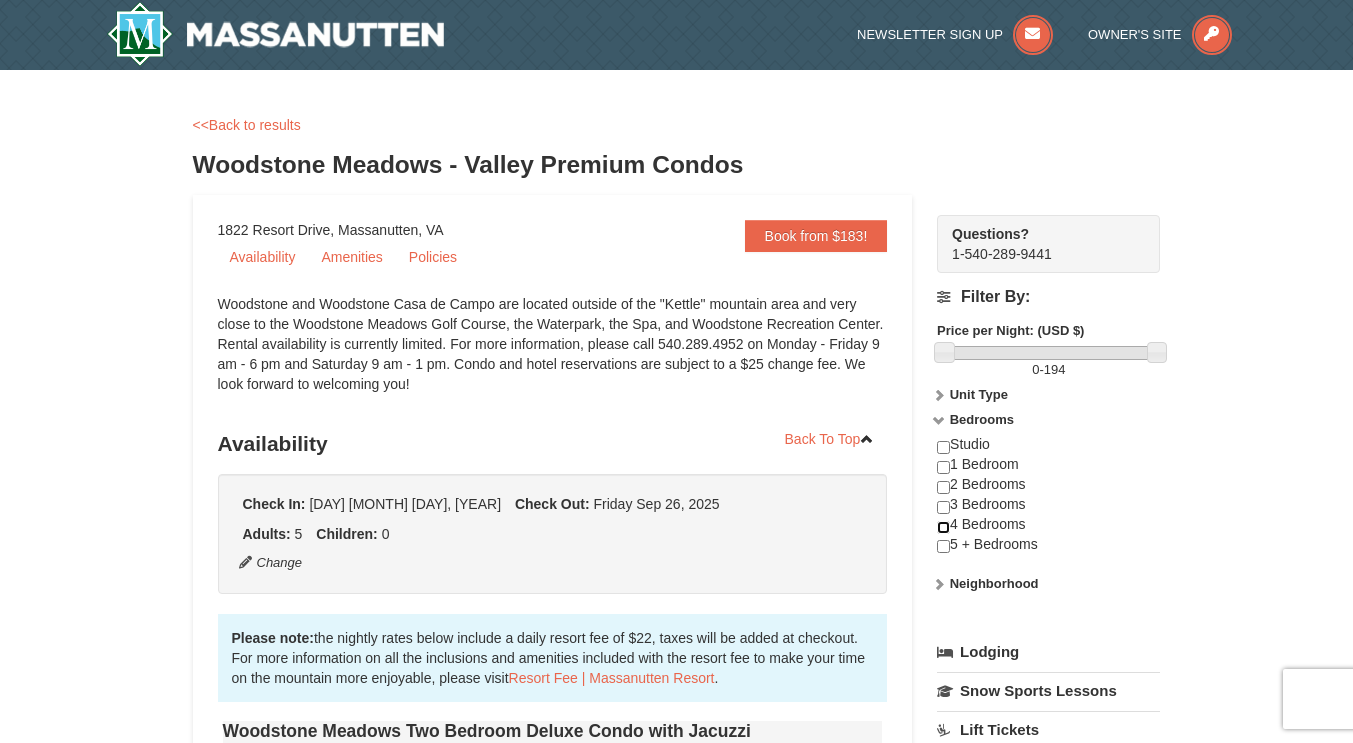click at bounding box center (943, 527) 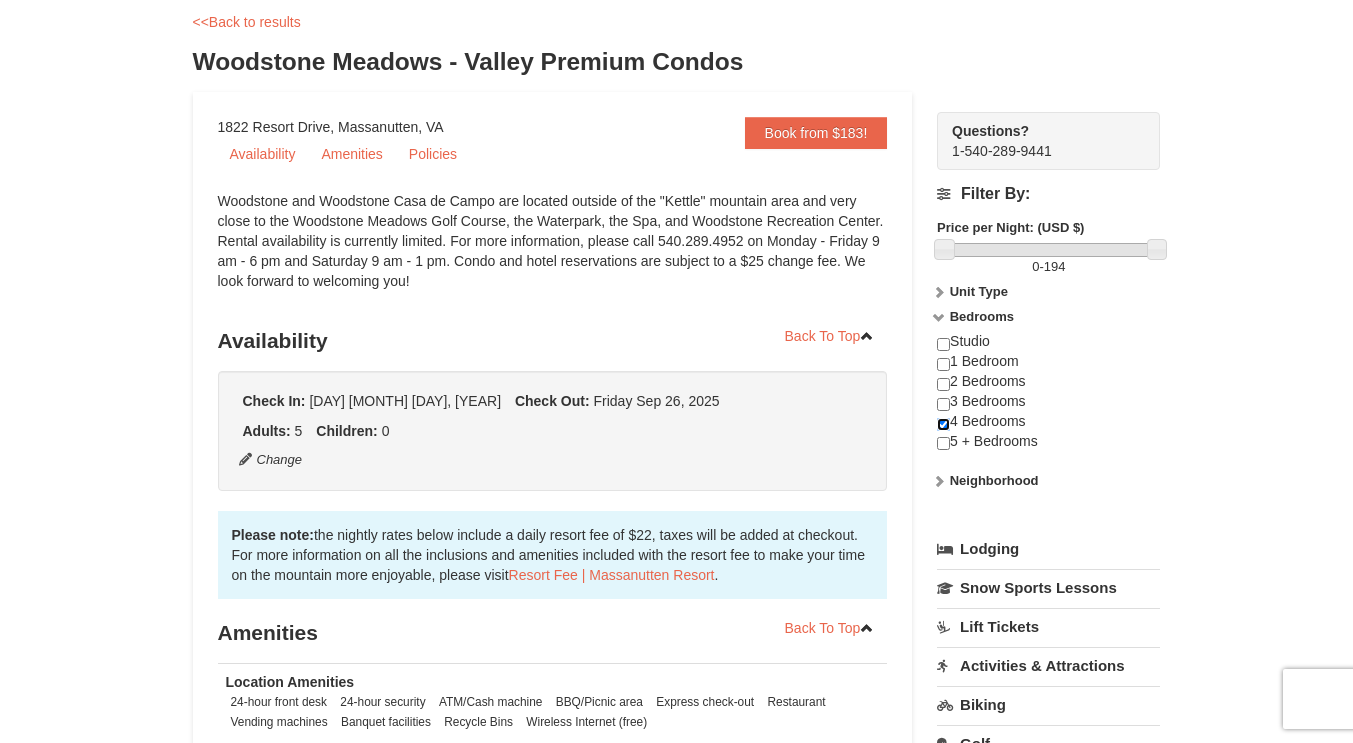 scroll, scrollTop: 0, scrollLeft: 0, axis: both 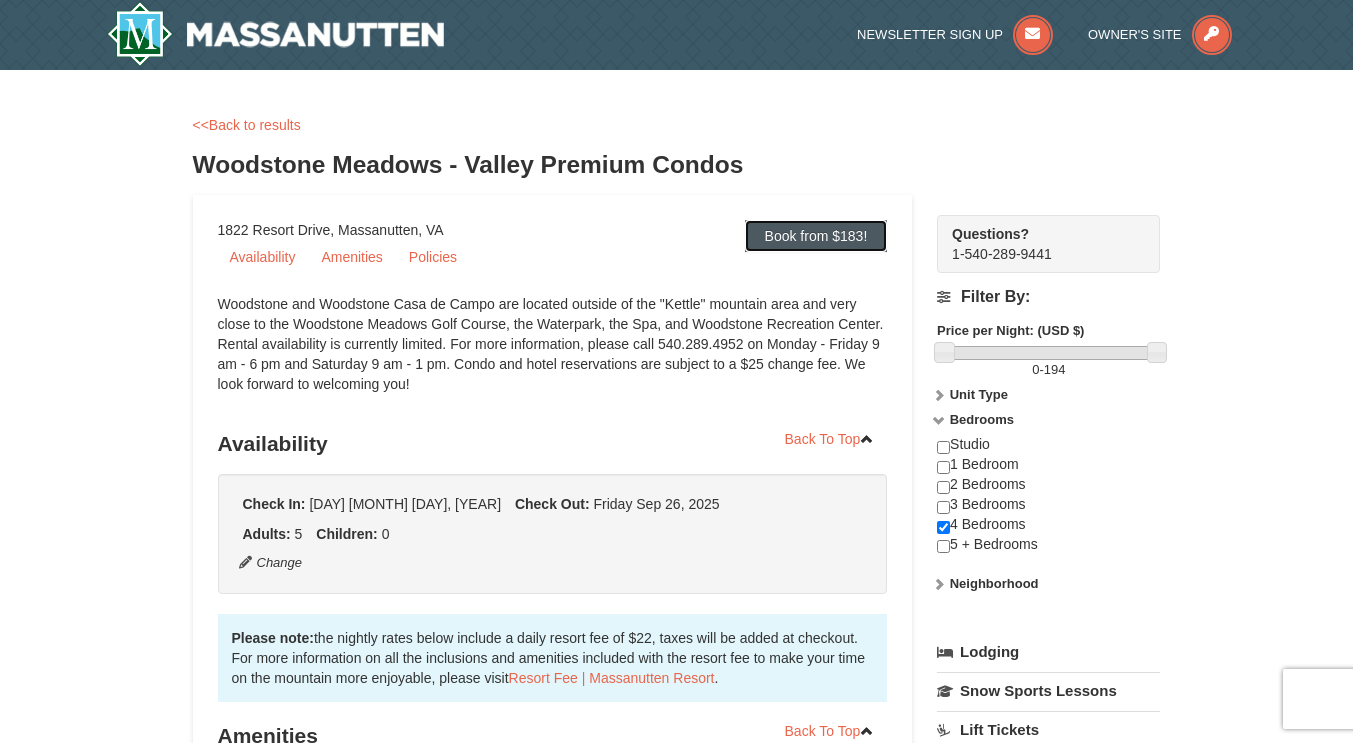 click on "Book from $183!" at bounding box center [816, 236] 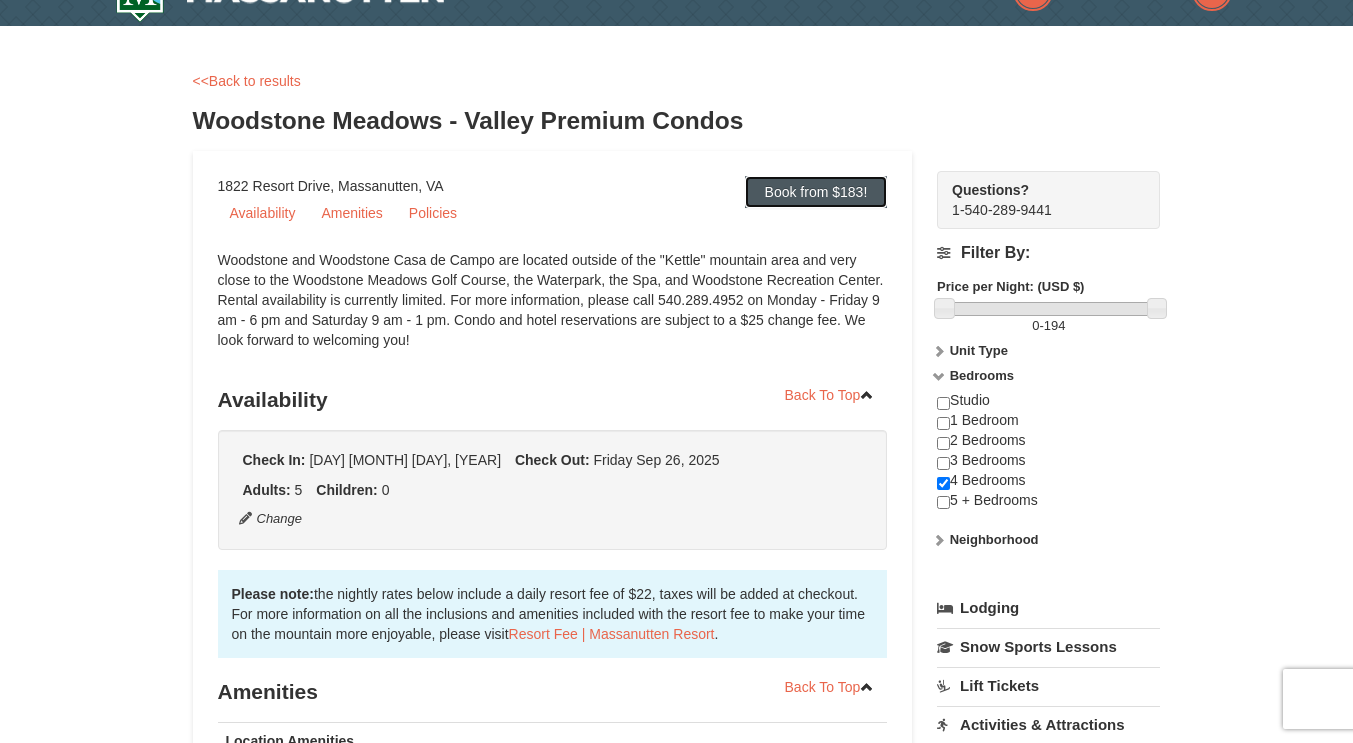 scroll, scrollTop: 24, scrollLeft: 0, axis: vertical 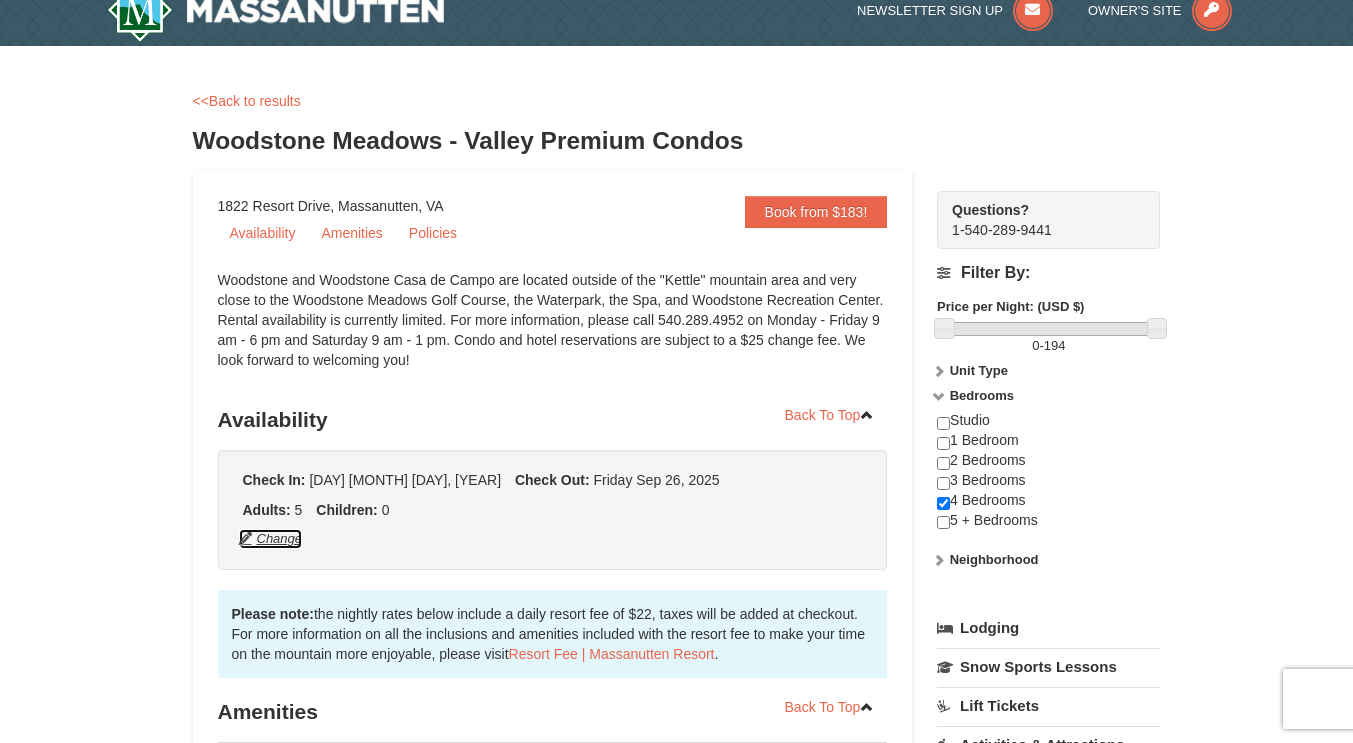 click on "Change" at bounding box center (271, 539) 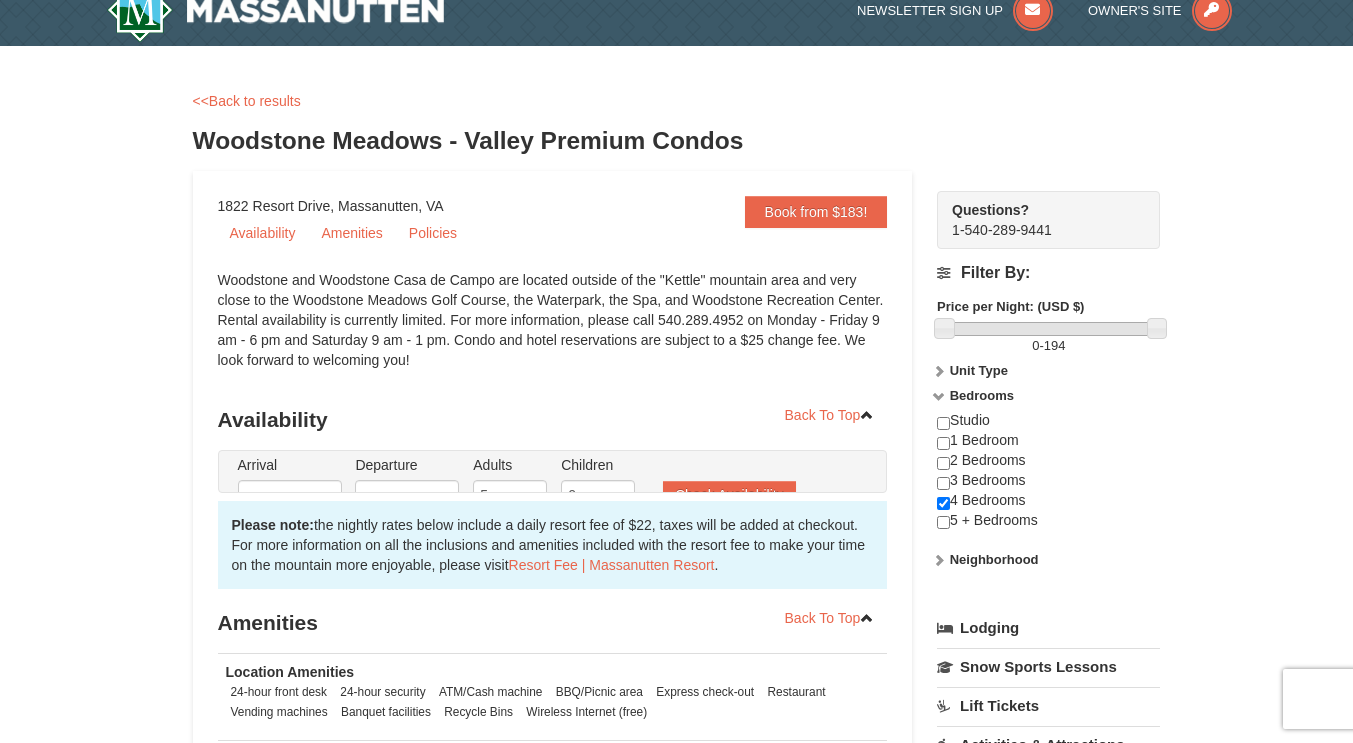 type on "09/19/2025" 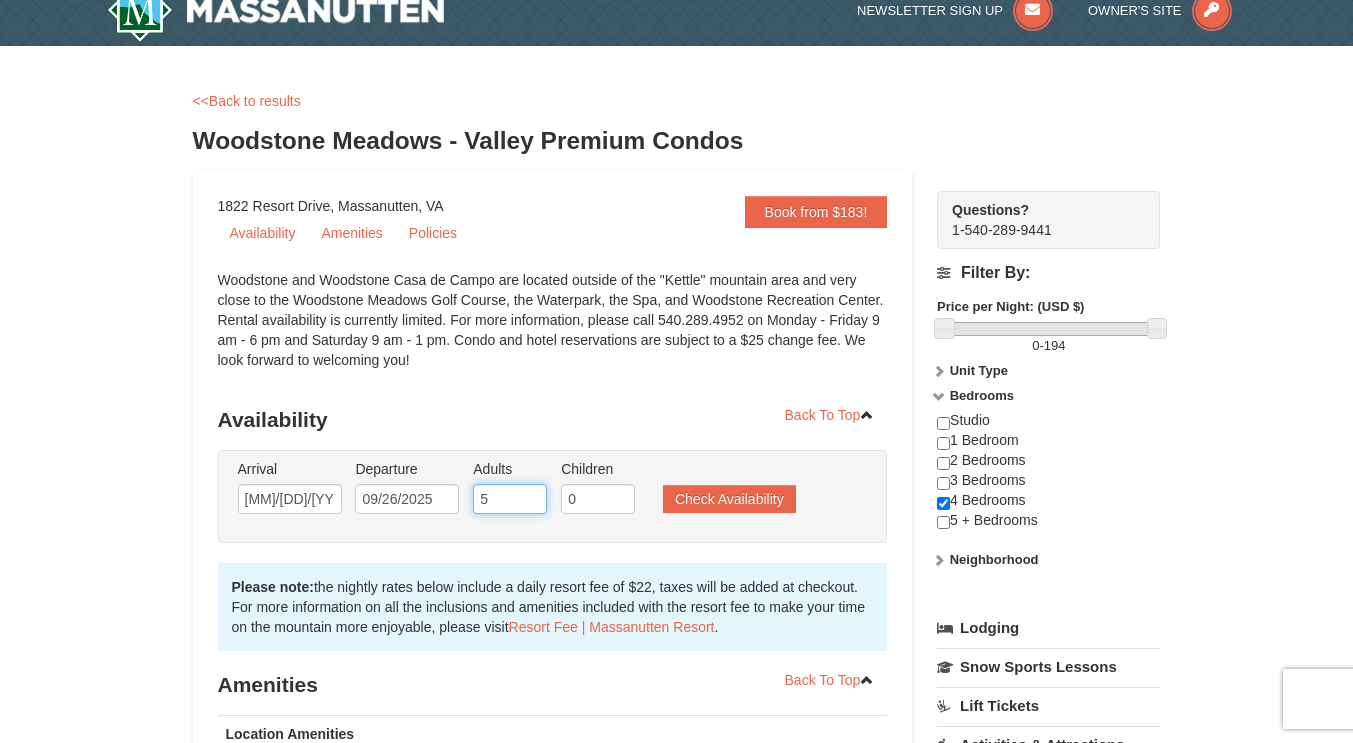 drag, startPoint x: 503, startPoint y: 492, endPoint x: 489, endPoint y: 491, distance: 14.035668 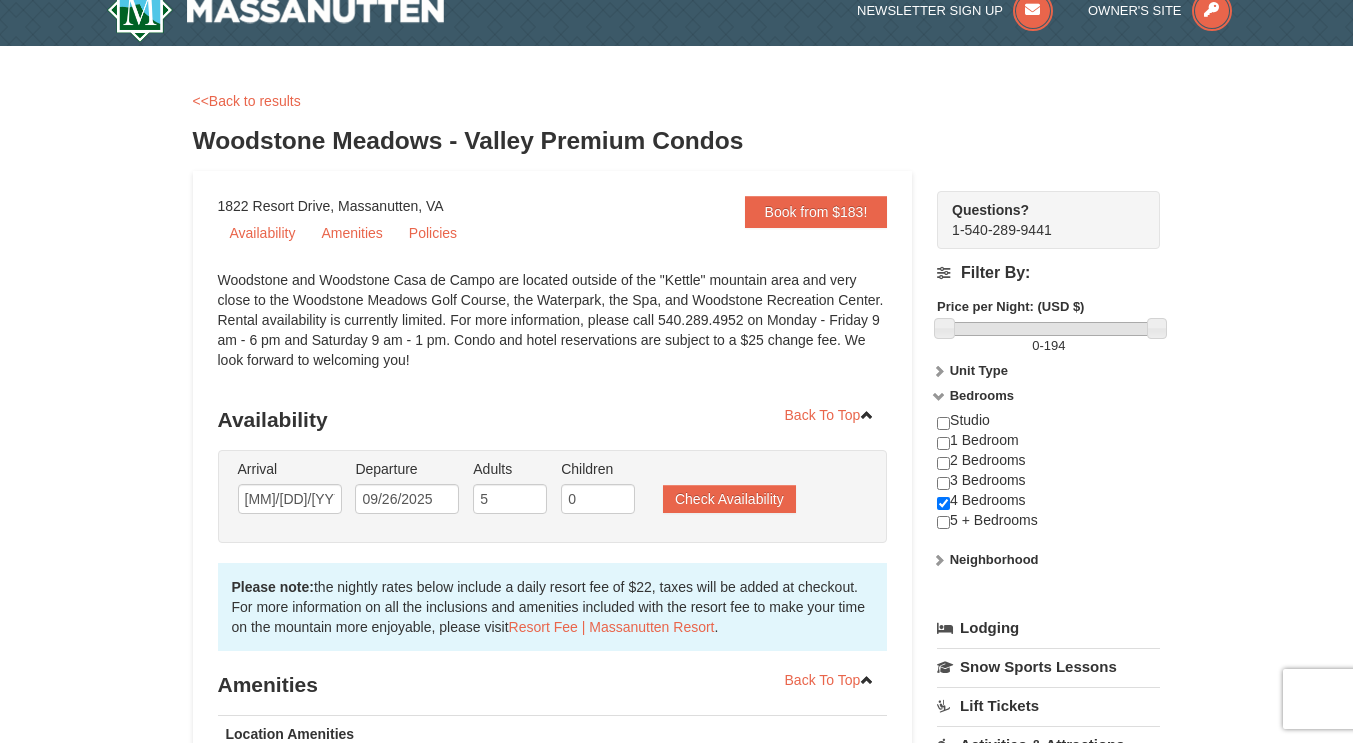 click on "Adults
5" at bounding box center [510, 491] 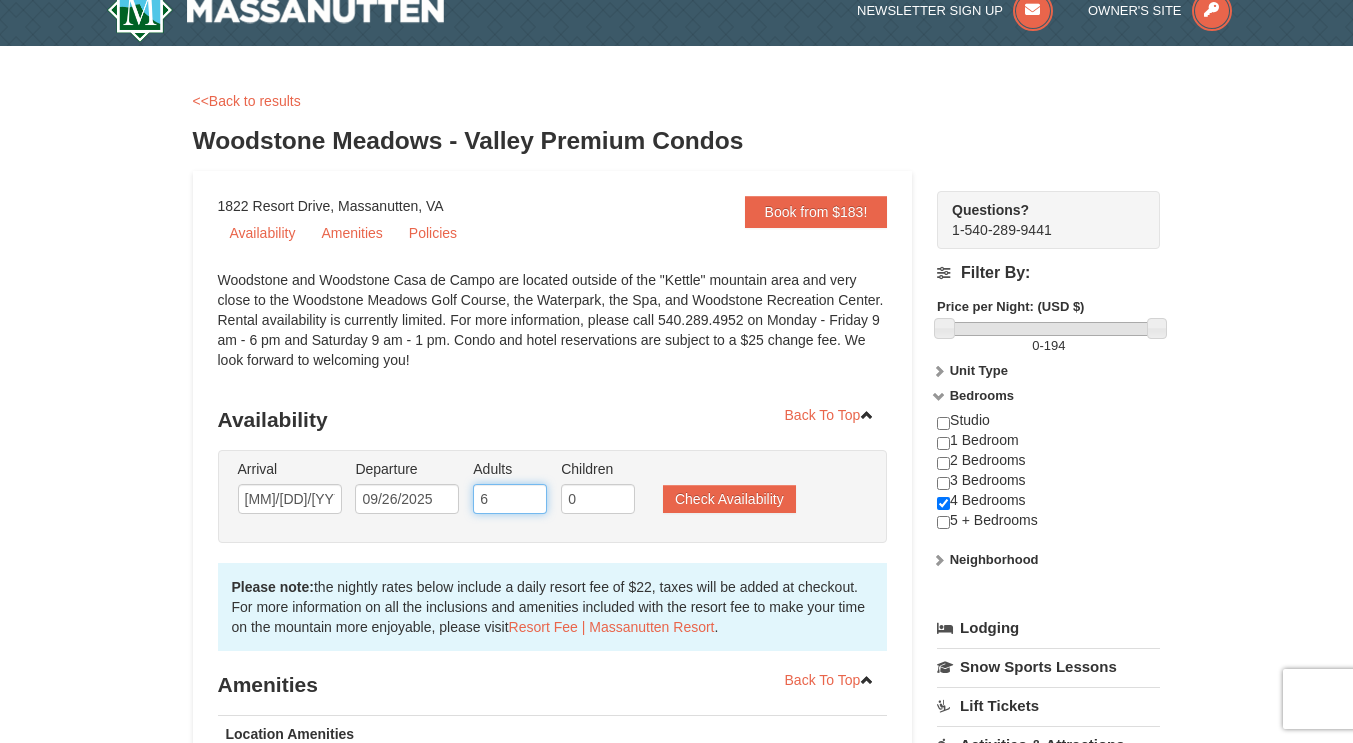 click on "6" at bounding box center [510, 499] 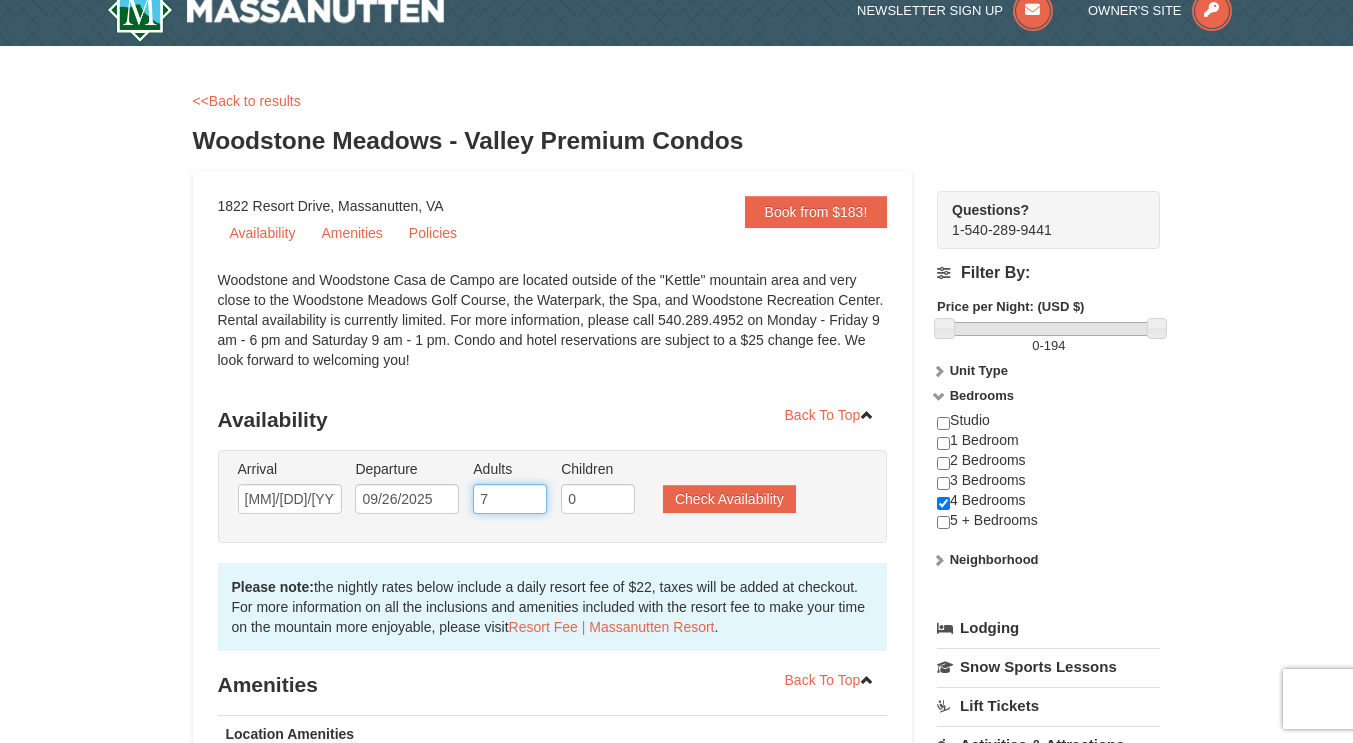 click on "7" at bounding box center [510, 499] 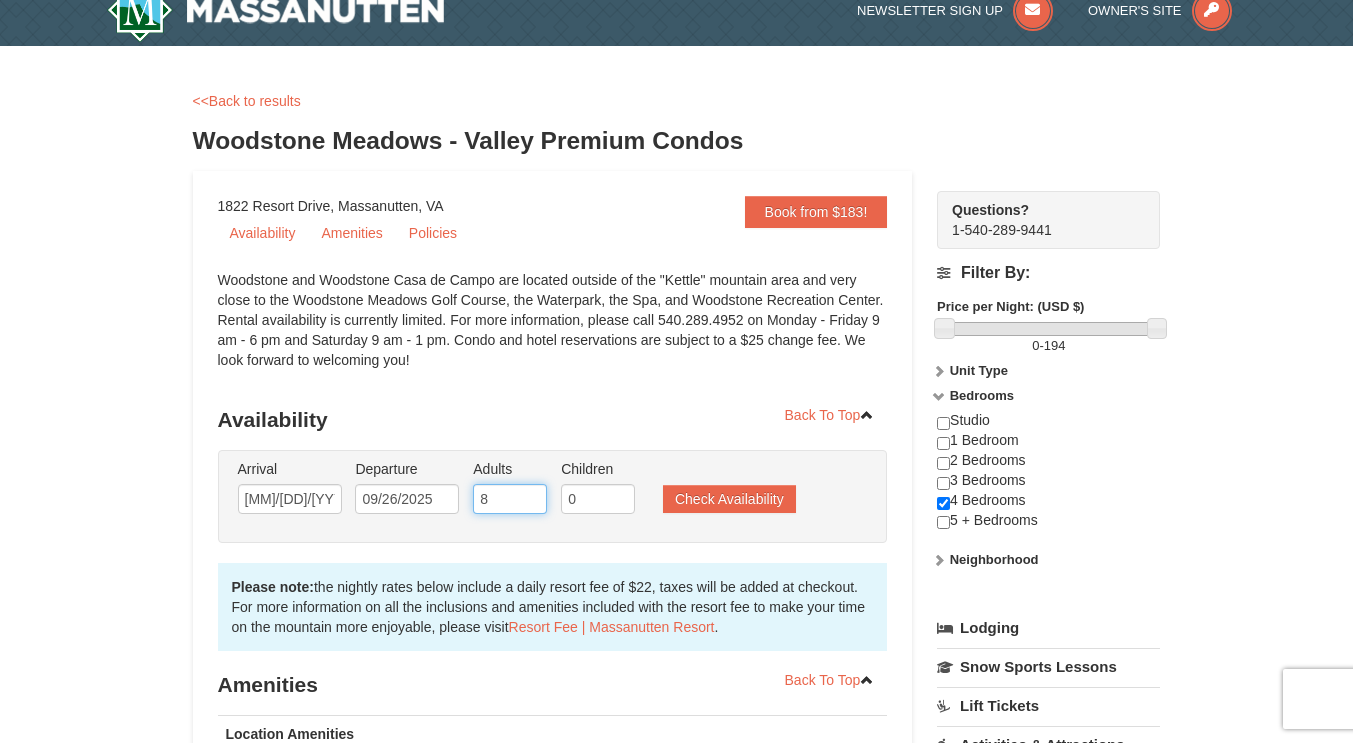 type on "8" 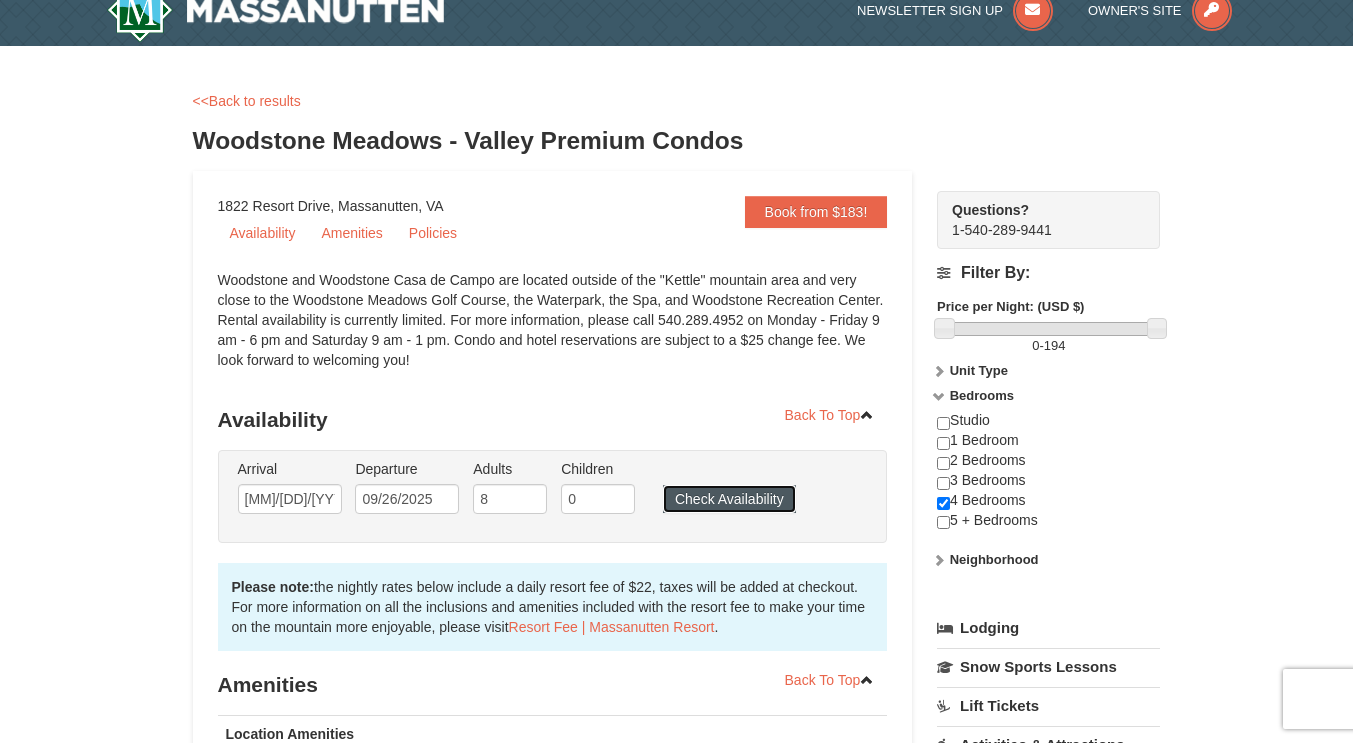 click on "Check Availability" at bounding box center [729, 499] 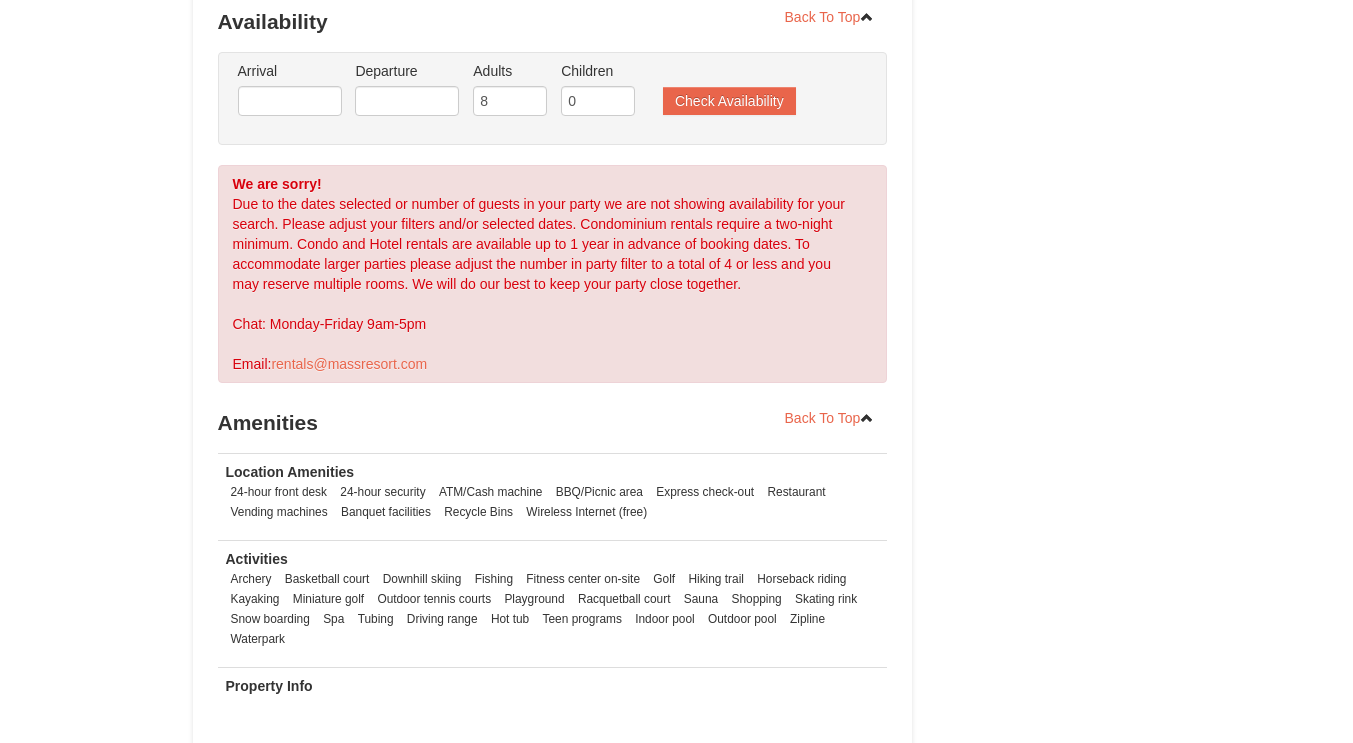 scroll, scrollTop: 0, scrollLeft: 0, axis: both 